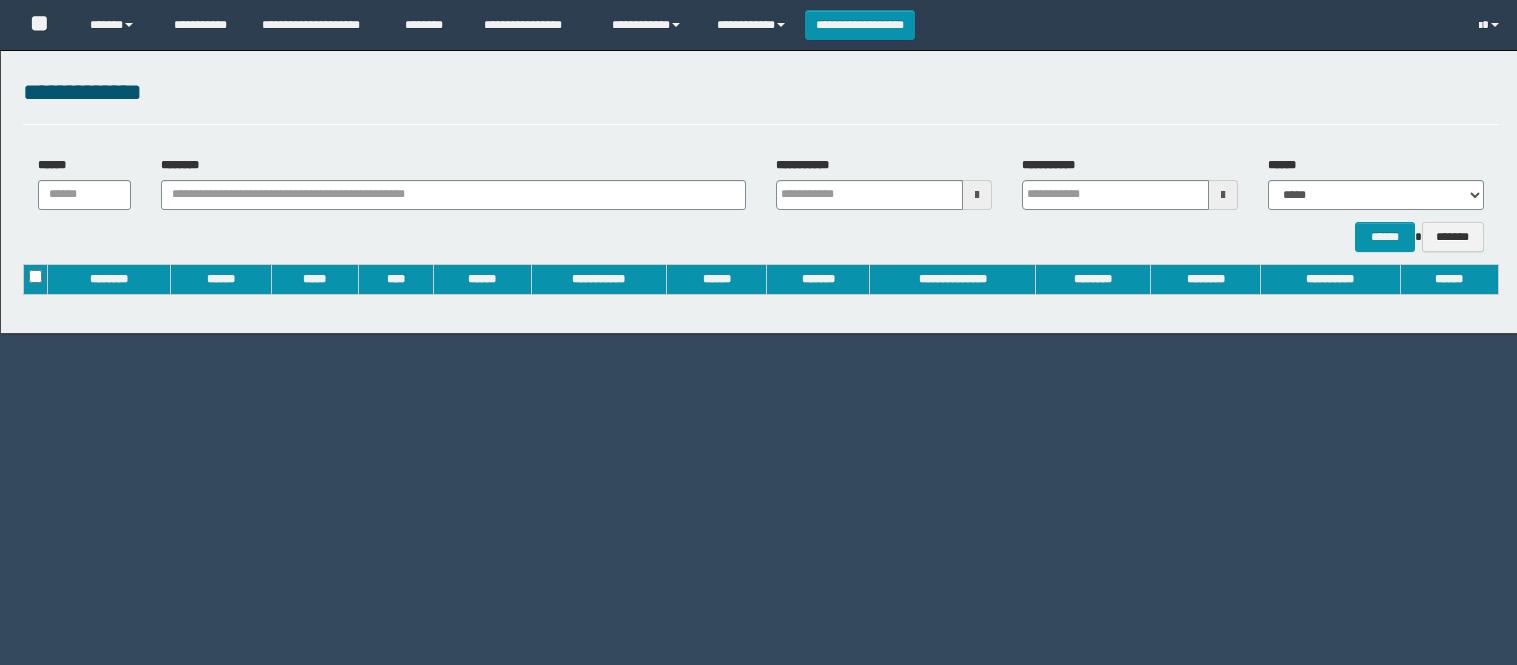 scroll, scrollTop: 0, scrollLeft: 0, axis: both 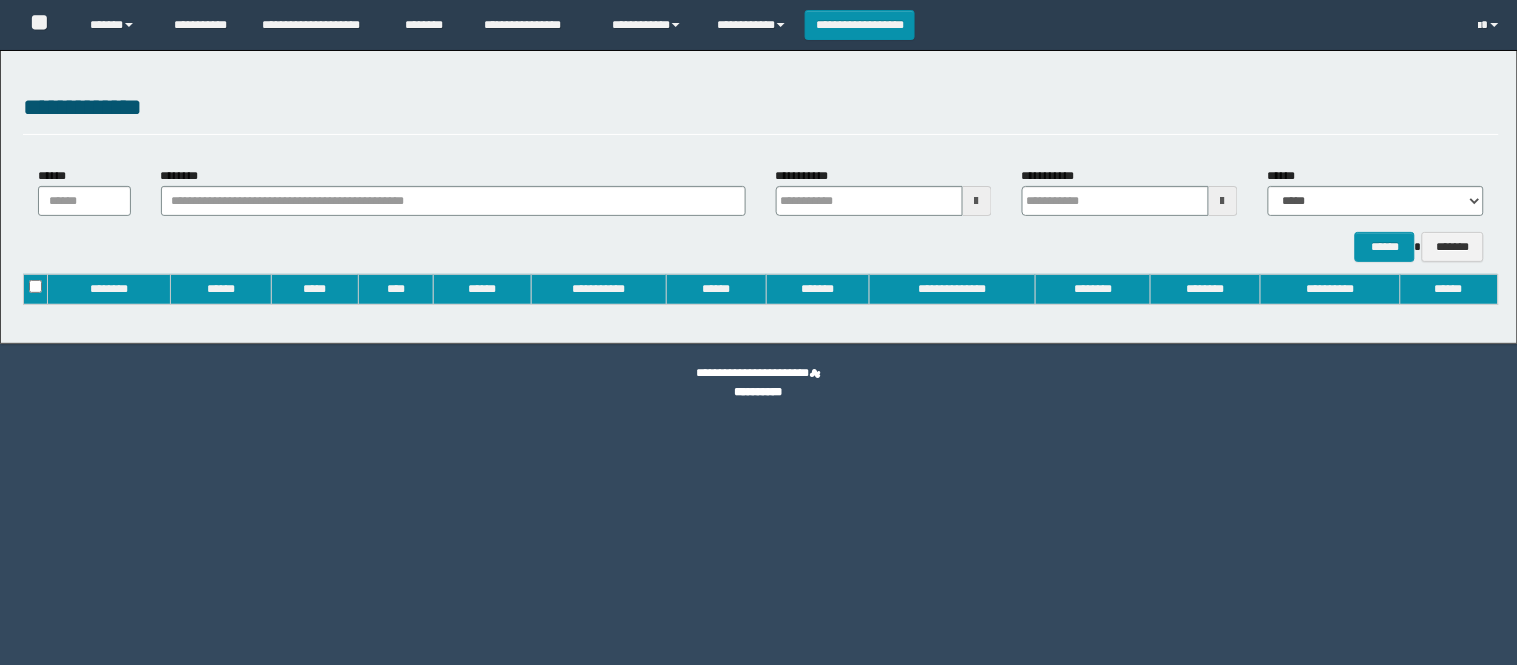 type on "**********" 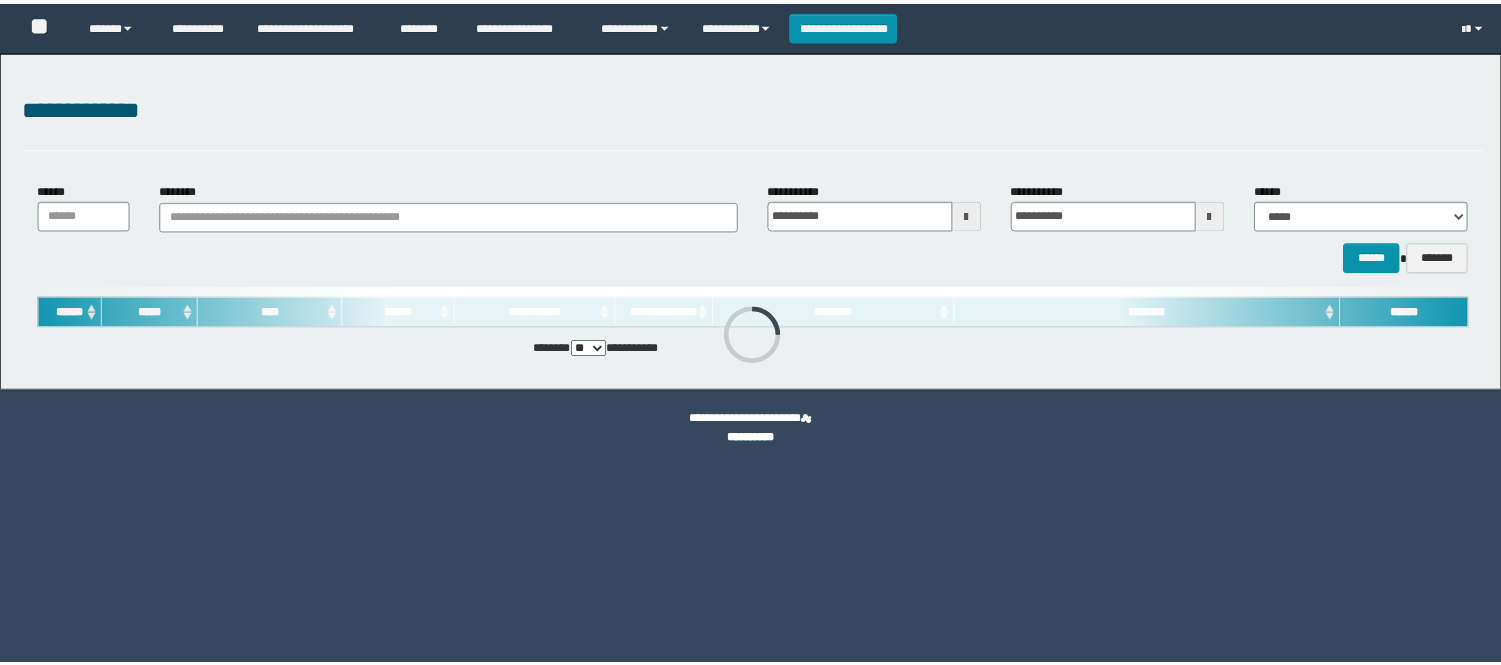 scroll, scrollTop: 0, scrollLeft: 0, axis: both 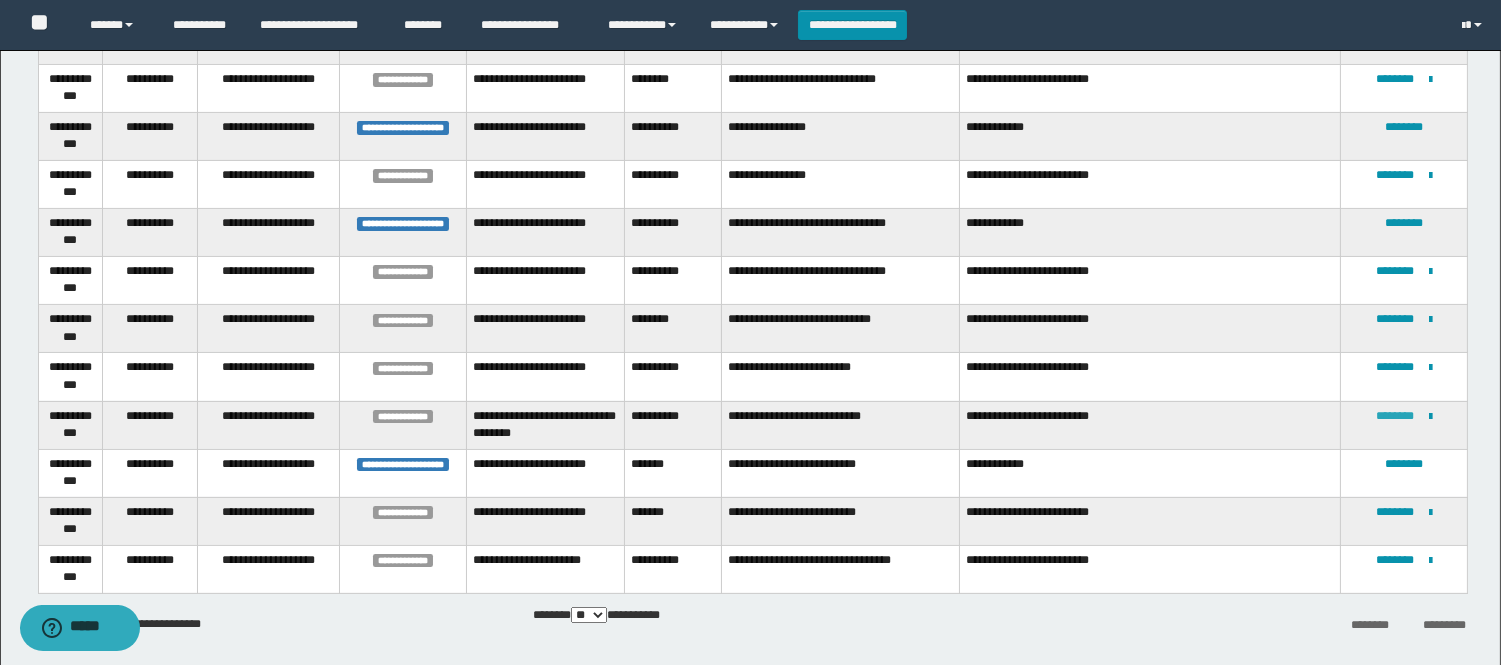 click on "********" at bounding box center [1395, 416] 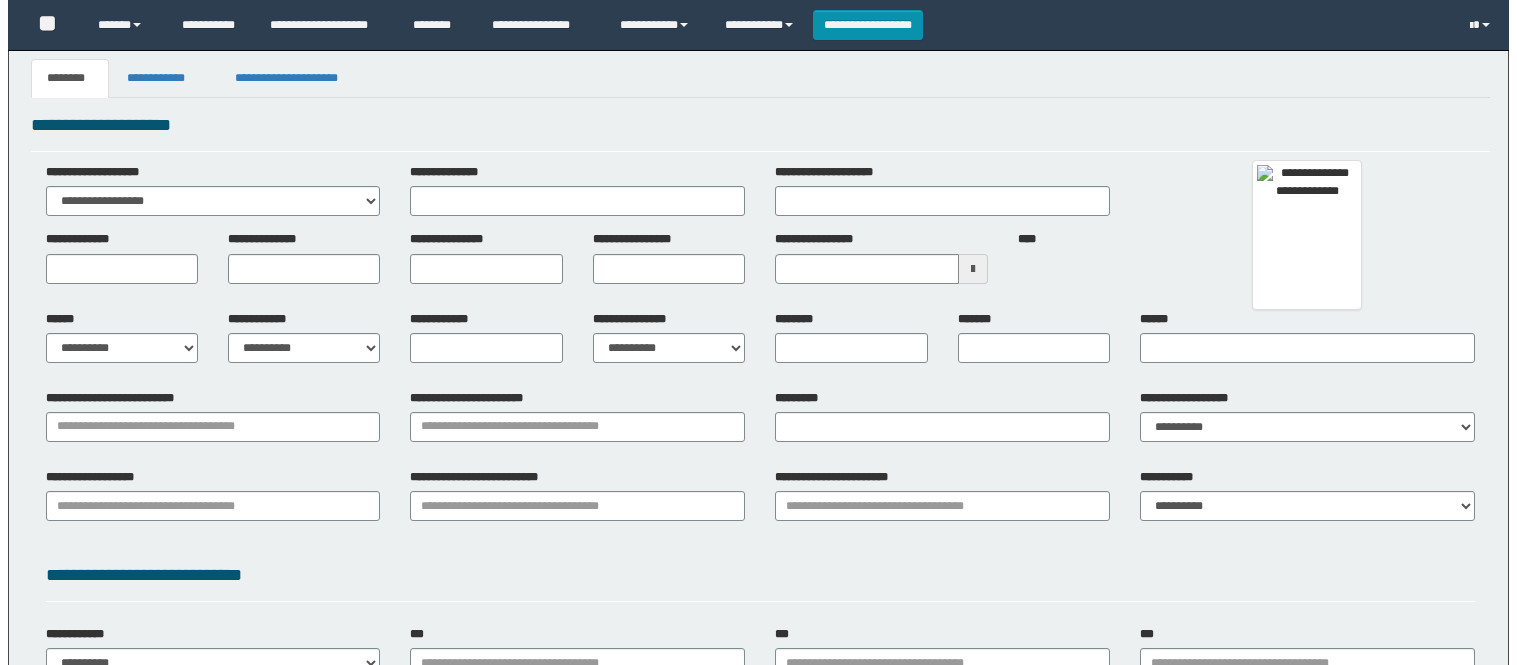 scroll, scrollTop: 0, scrollLeft: 0, axis: both 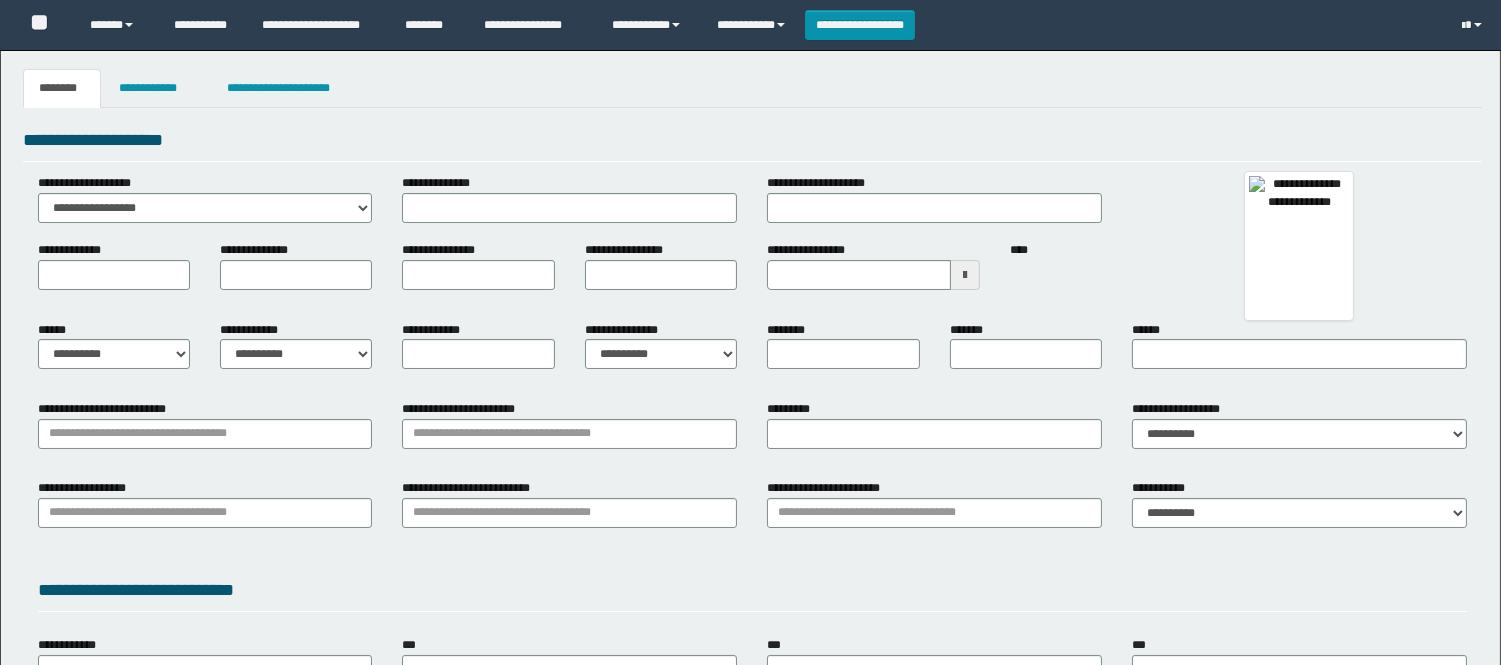 type 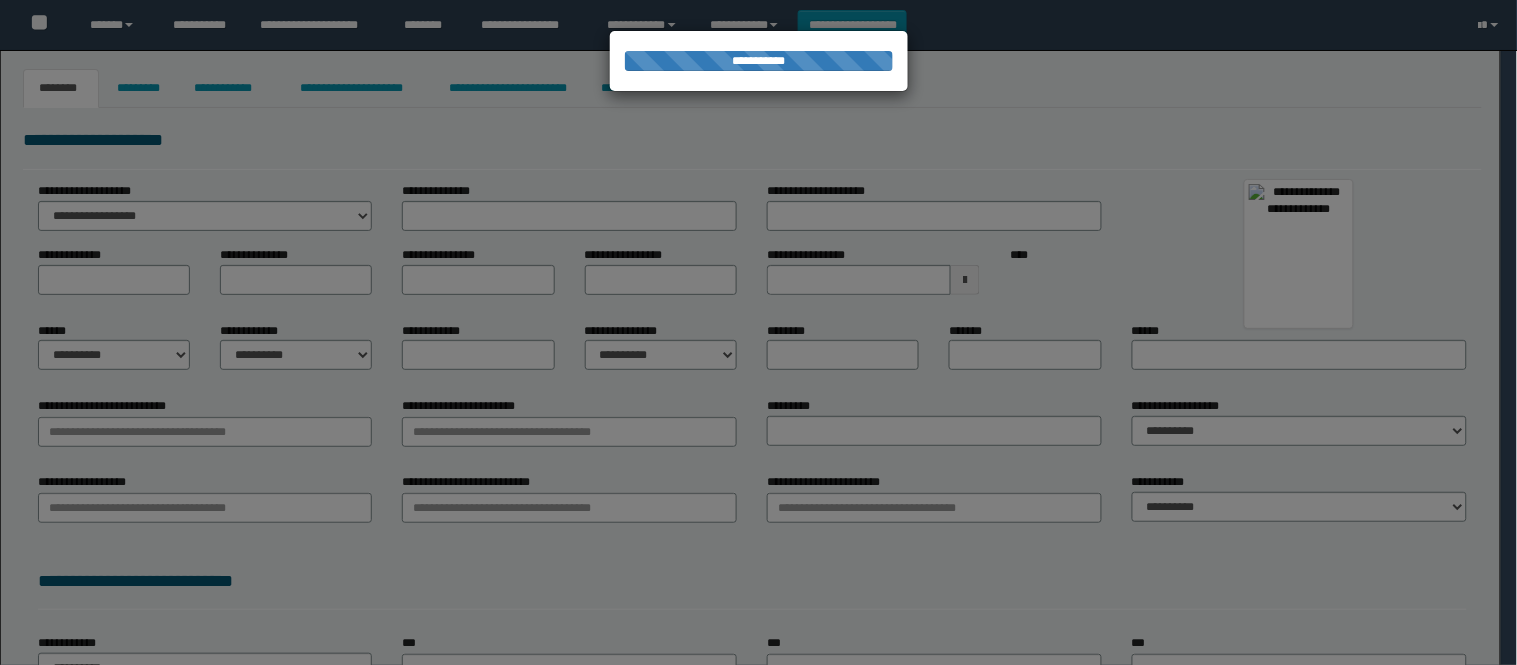 scroll, scrollTop: 0, scrollLeft: 0, axis: both 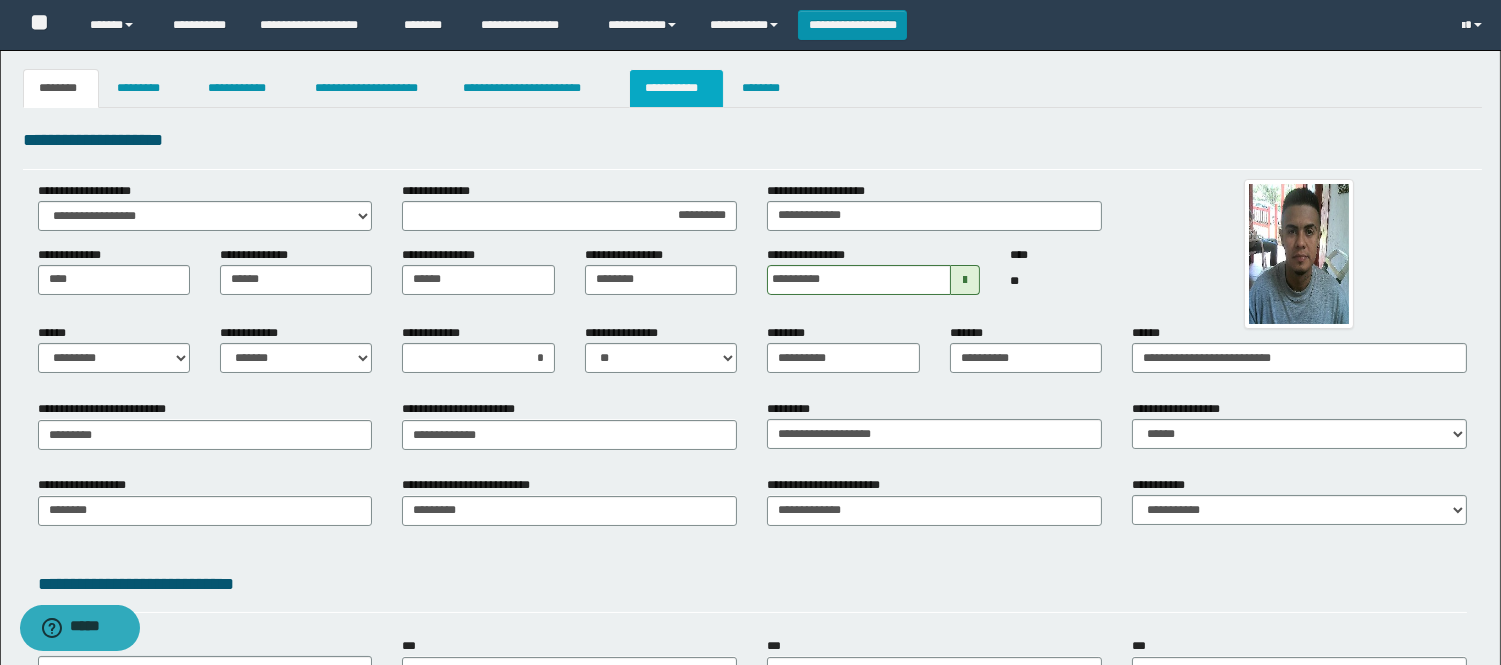 click on "**********" at bounding box center [676, 88] 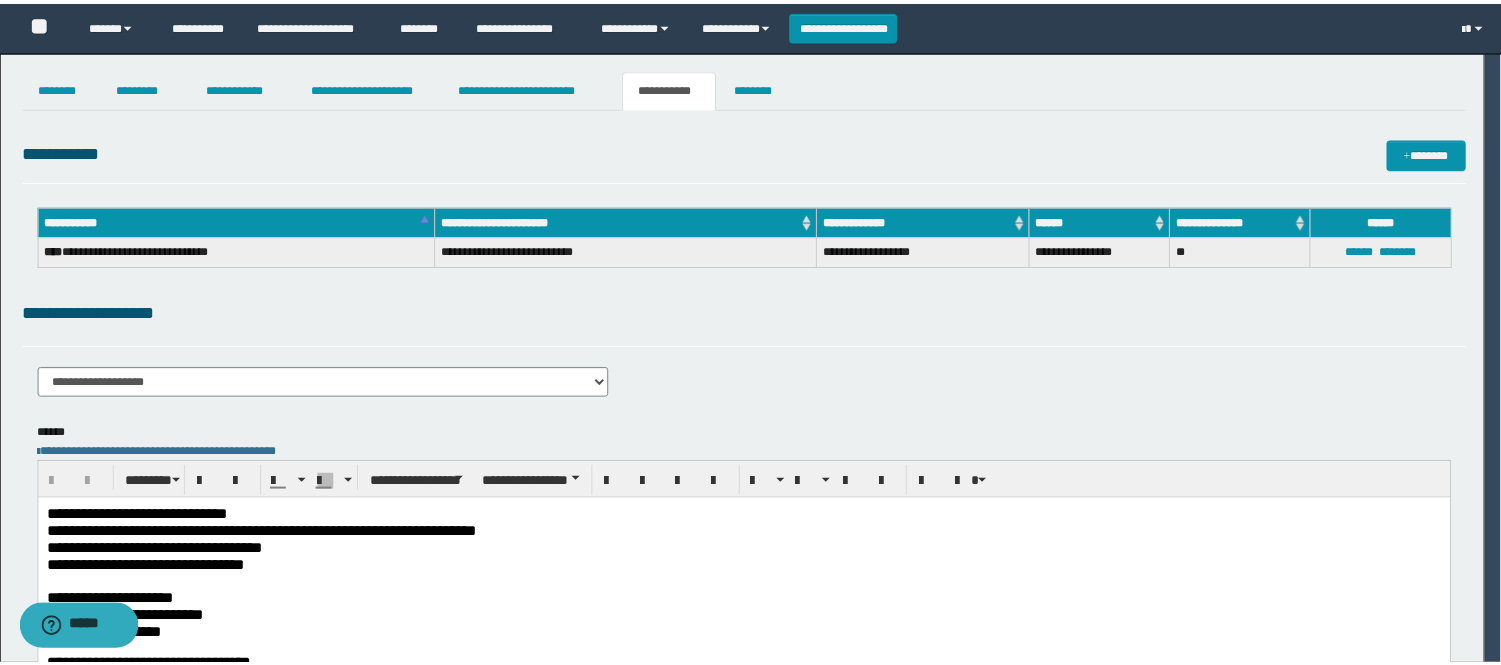 scroll, scrollTop: 0, scrollLeft: 0, axis: both 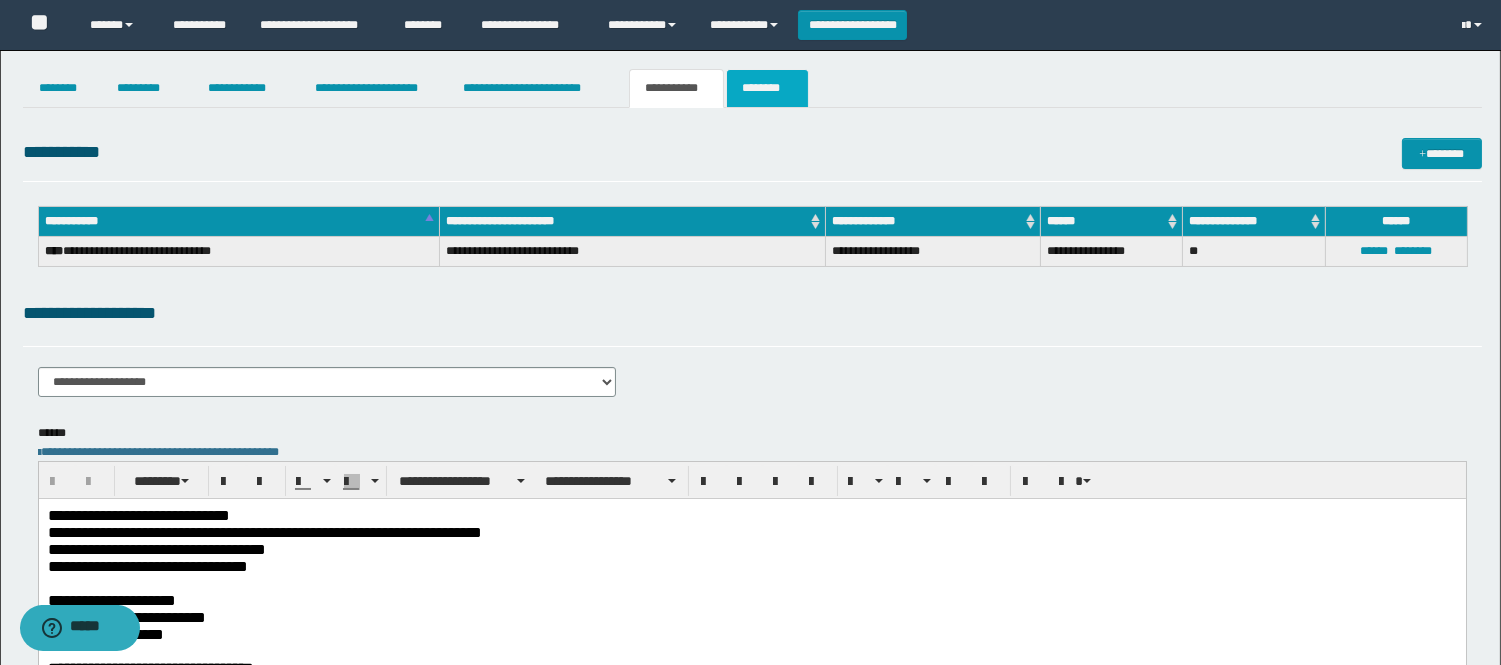 click on "********" at bounding box center [767, 88] 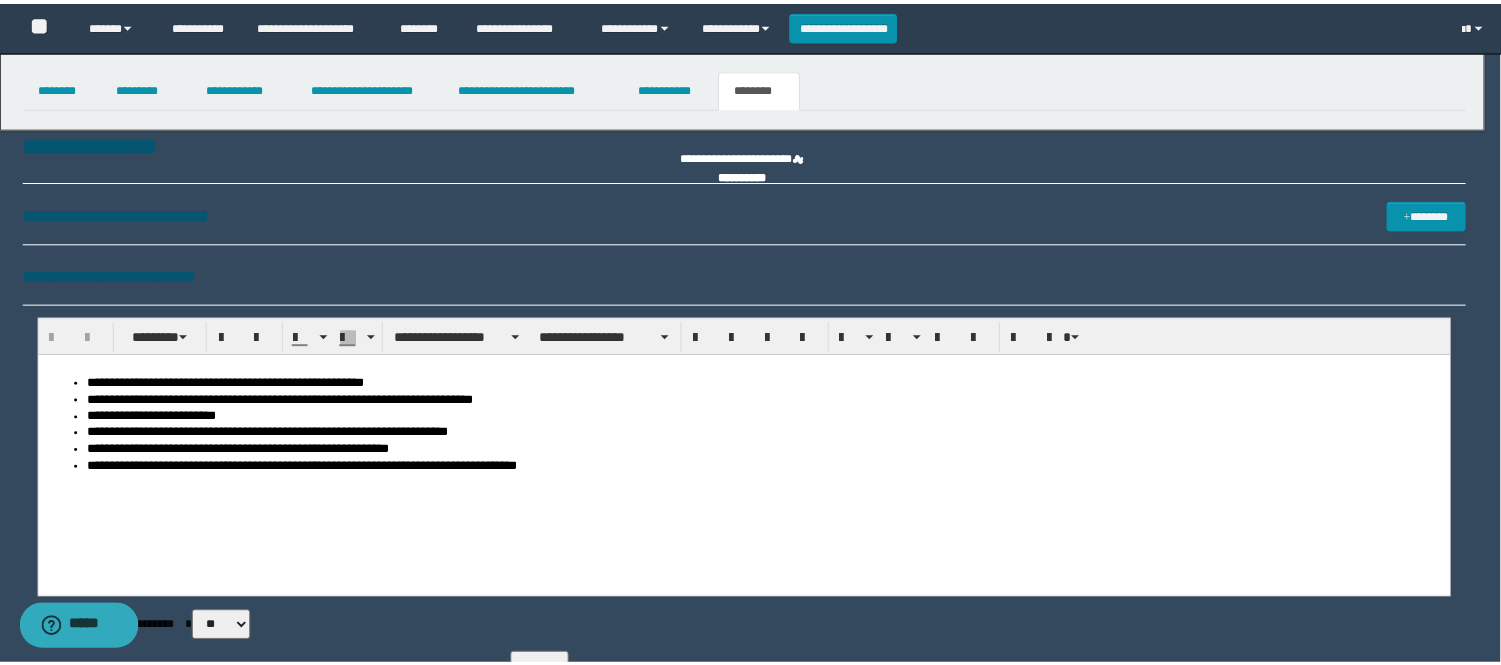 scroll, scrollTop: 0, scrollLeft: 0, axis: both 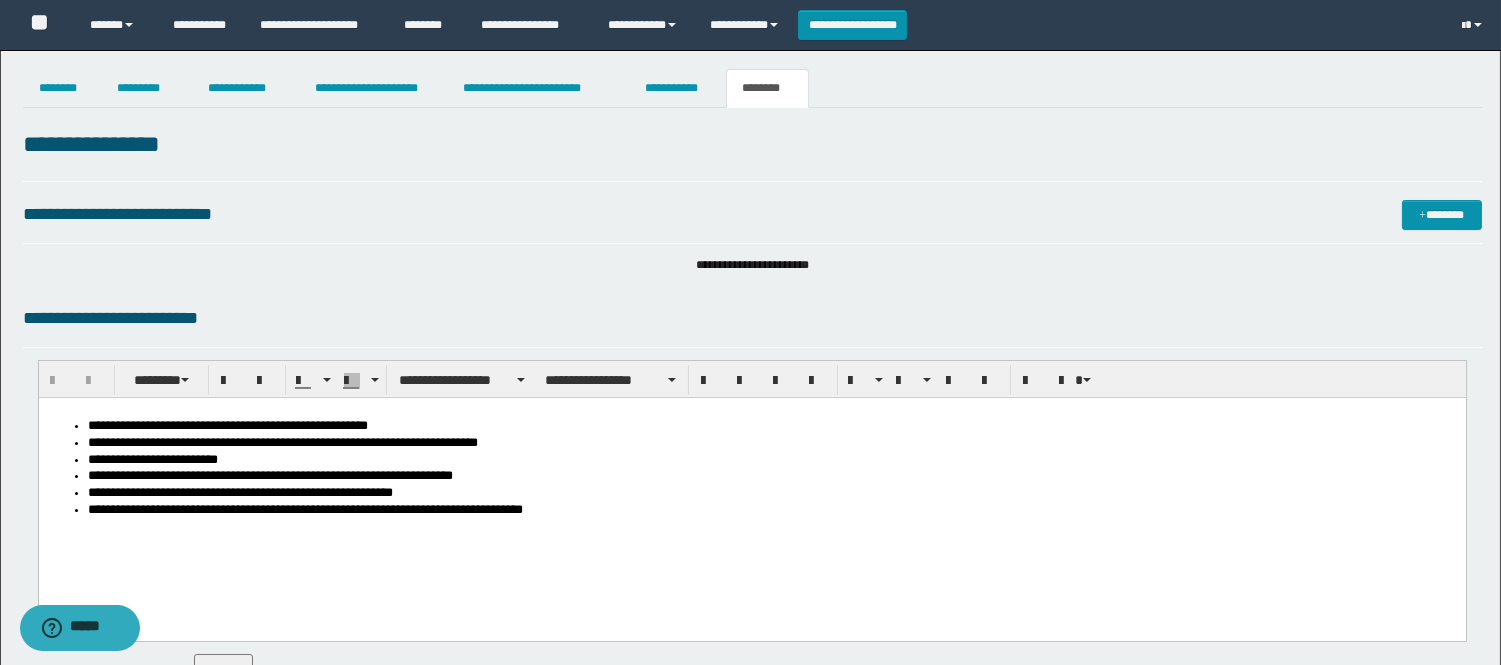 click on "********" at bounding box center (767, 88) 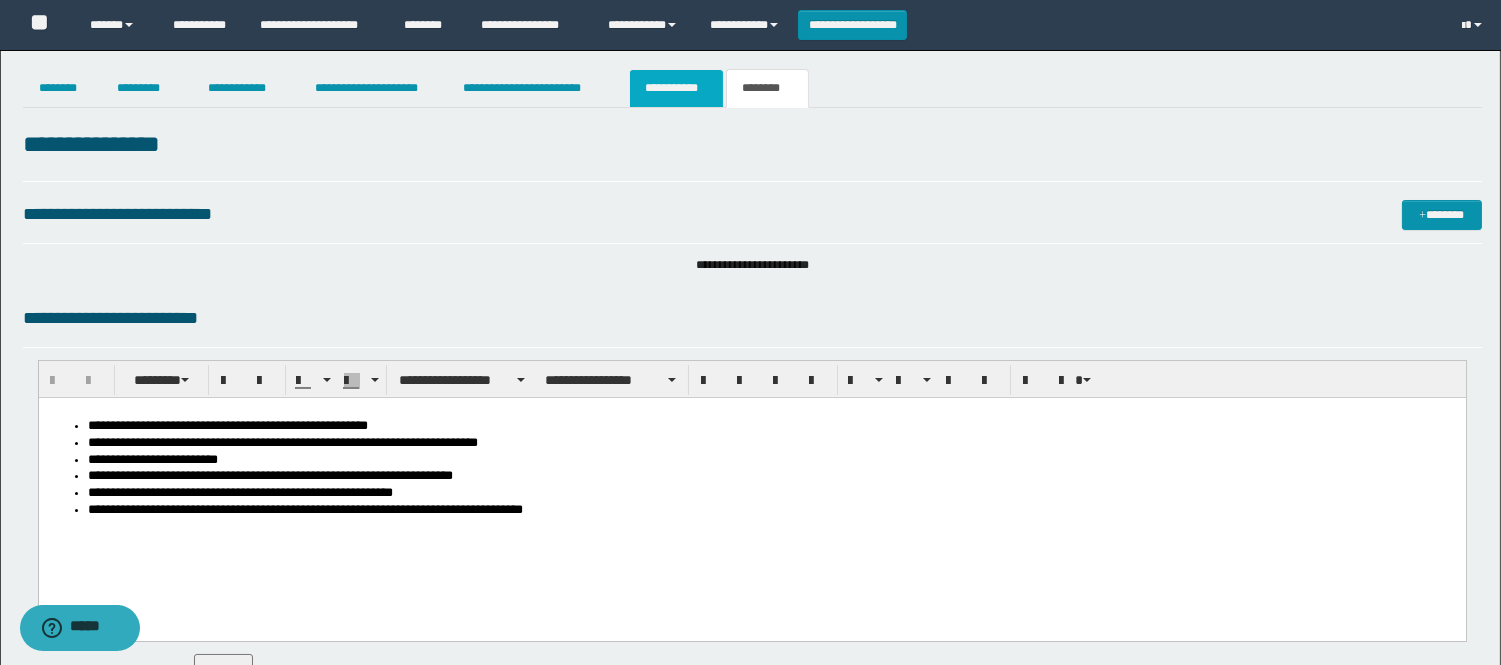 click on "**********" at bounding box center (676, 88) 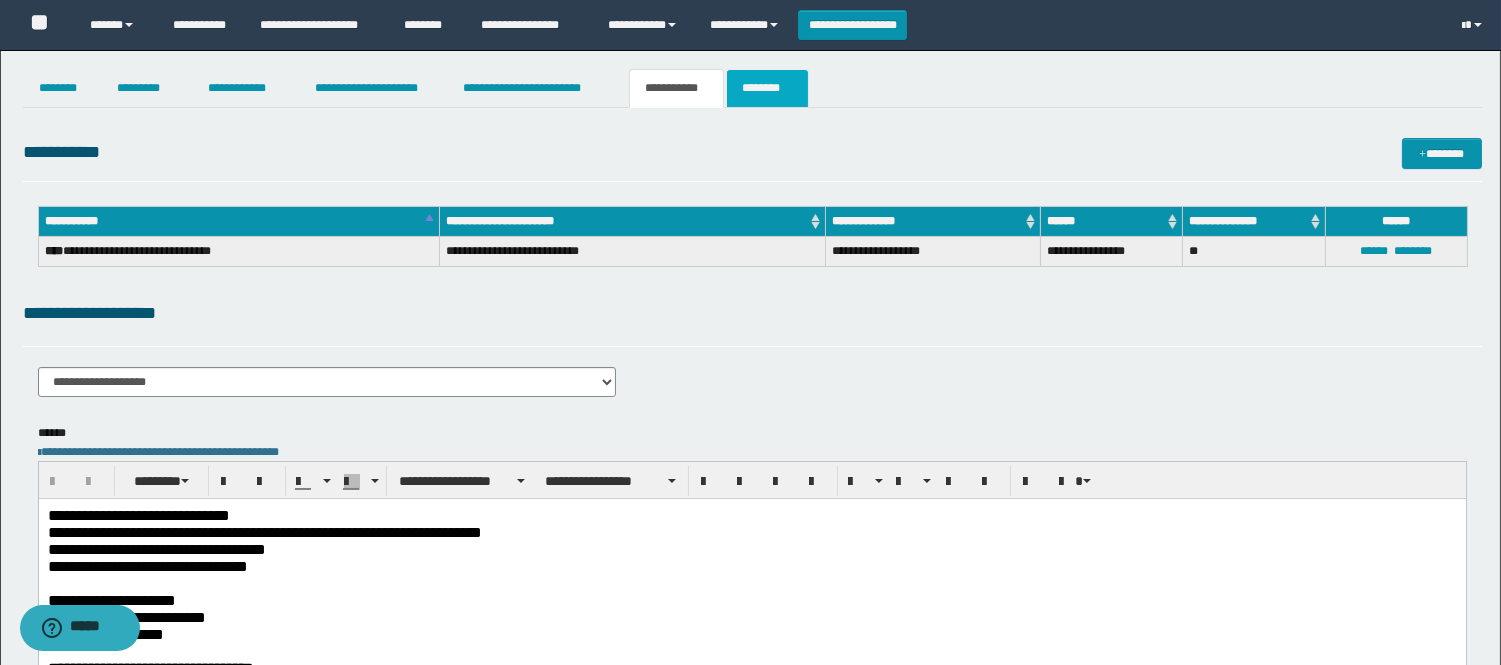 click on "********" at bounding box center (767, 88) 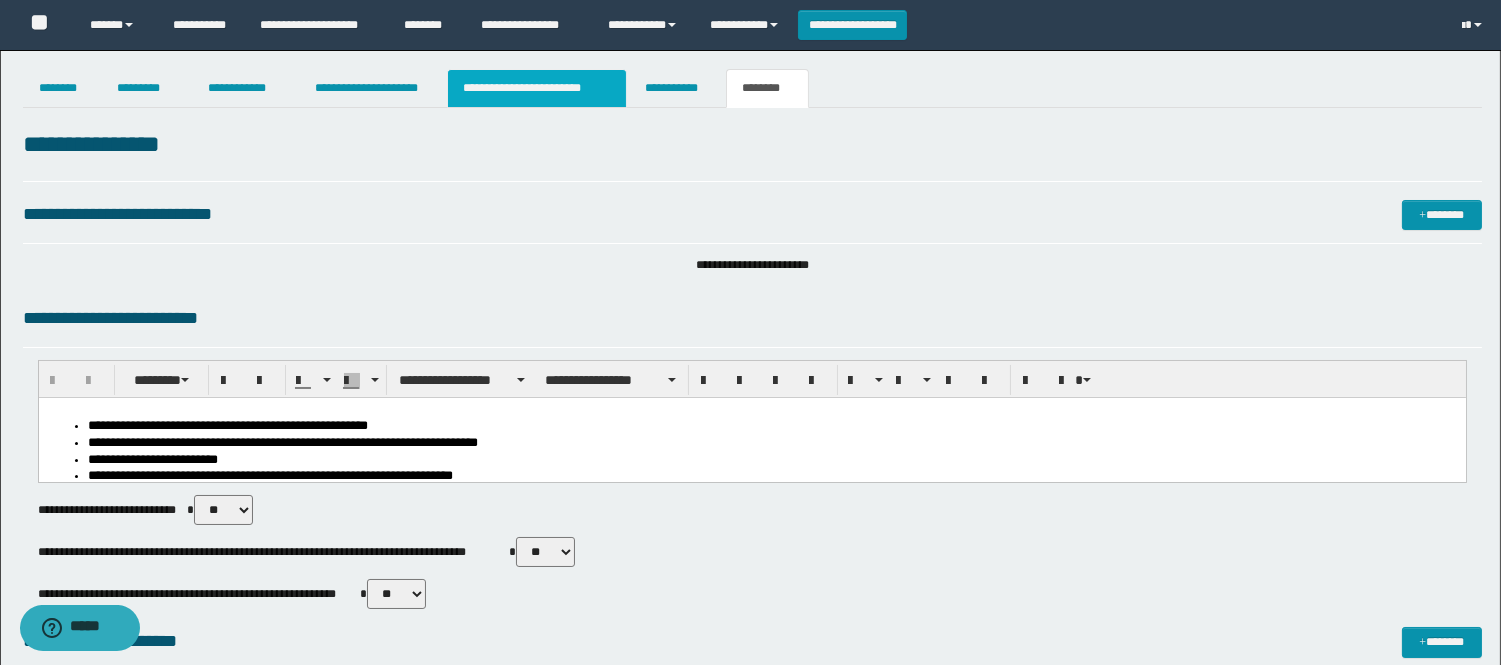 click on "**********" at bounding box center (537, 88) 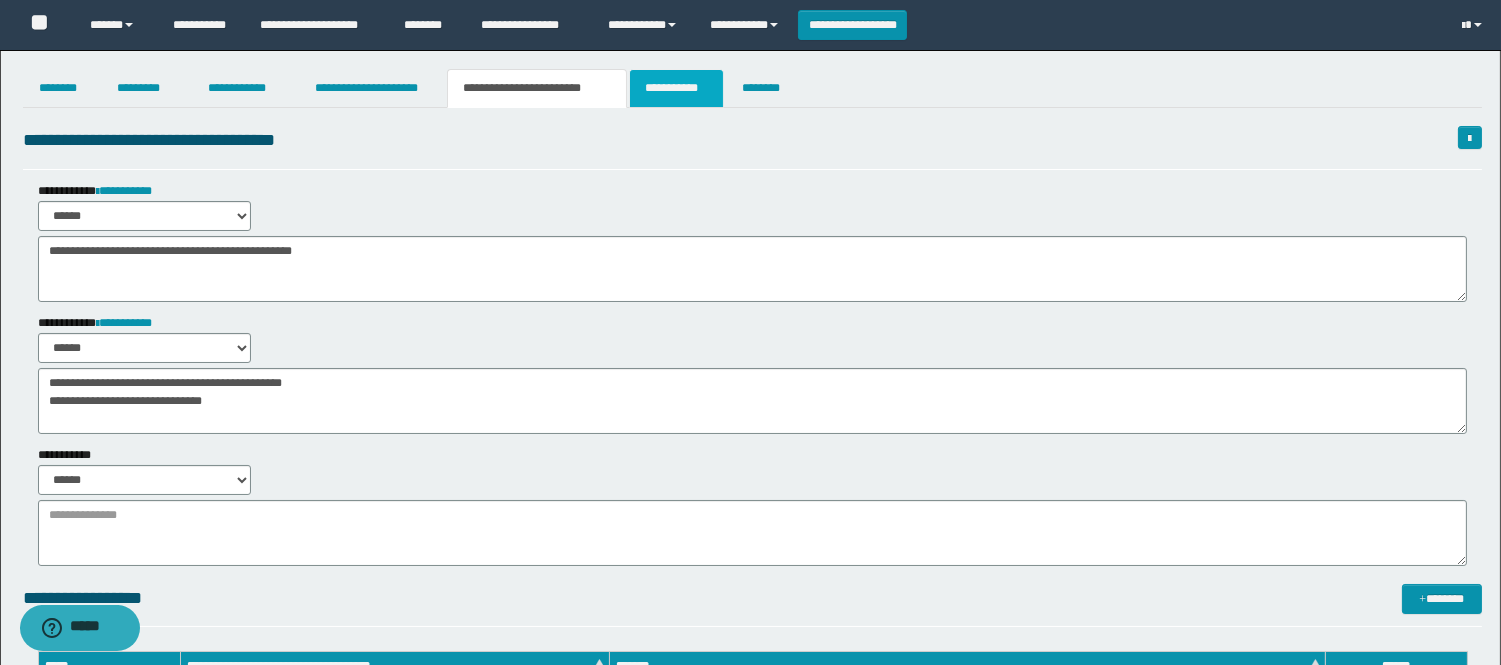 click on "**********" at bounding box center [676, 88] 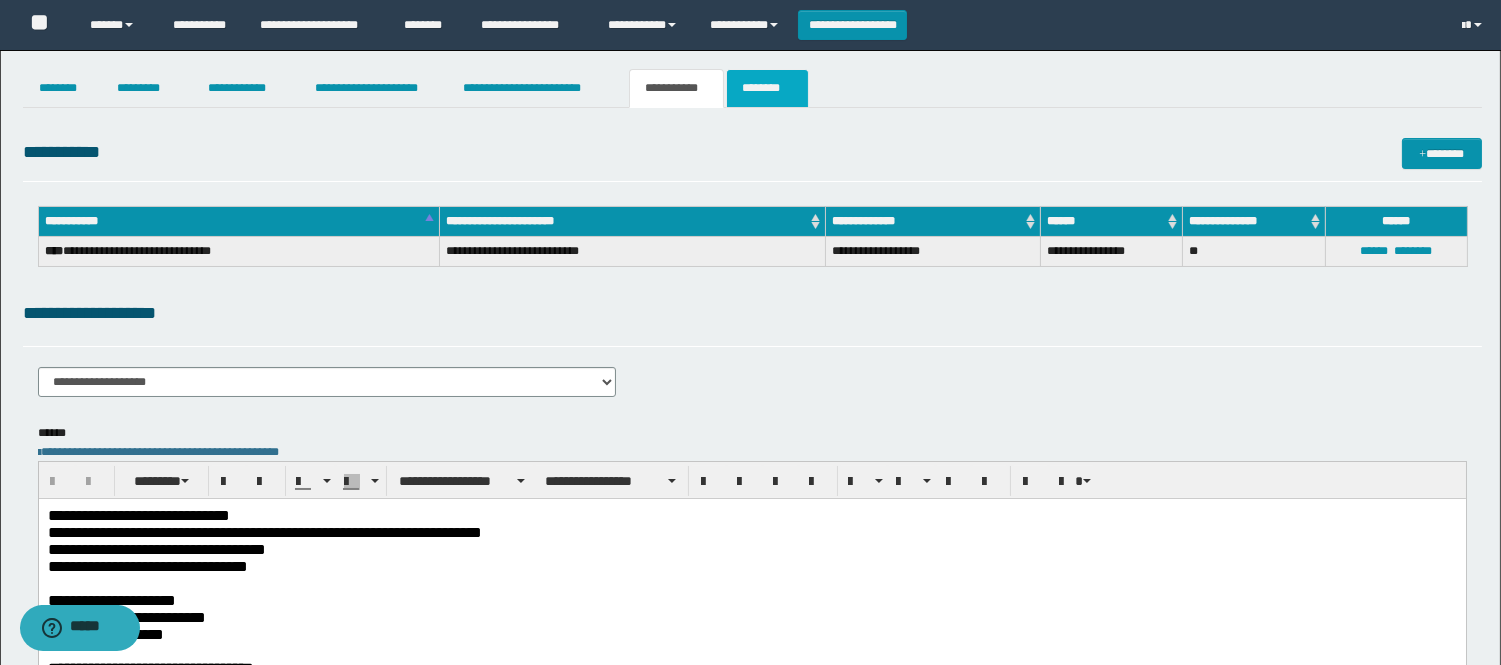 click on "********" at bounding box center (767, 88) 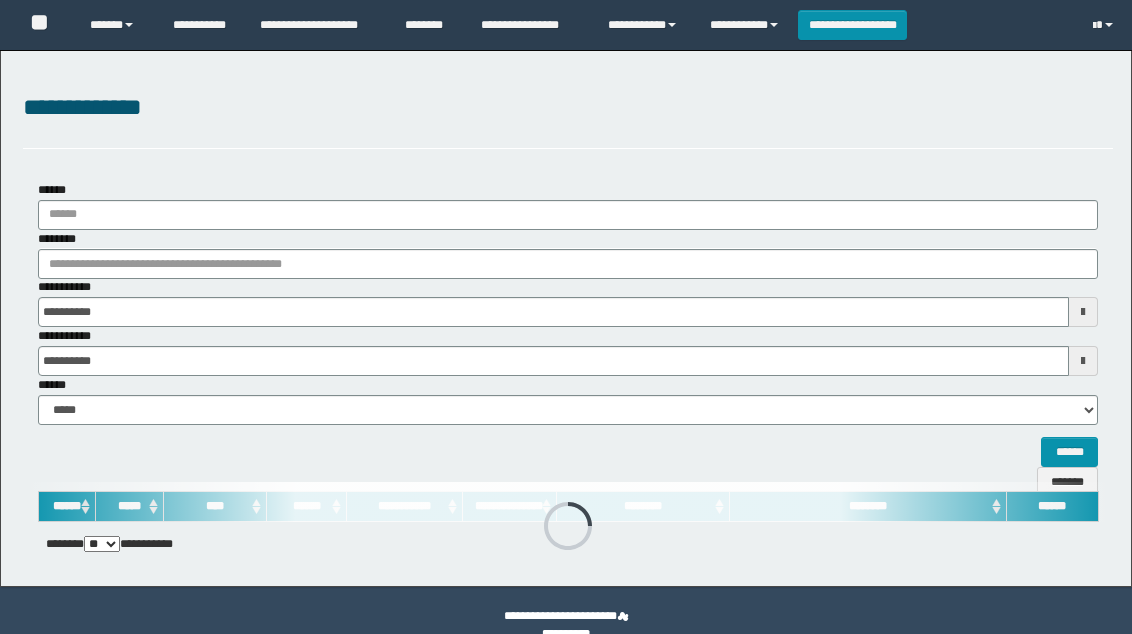 scroll, scrollTop: 0, scrollLeft: 0, axis: both 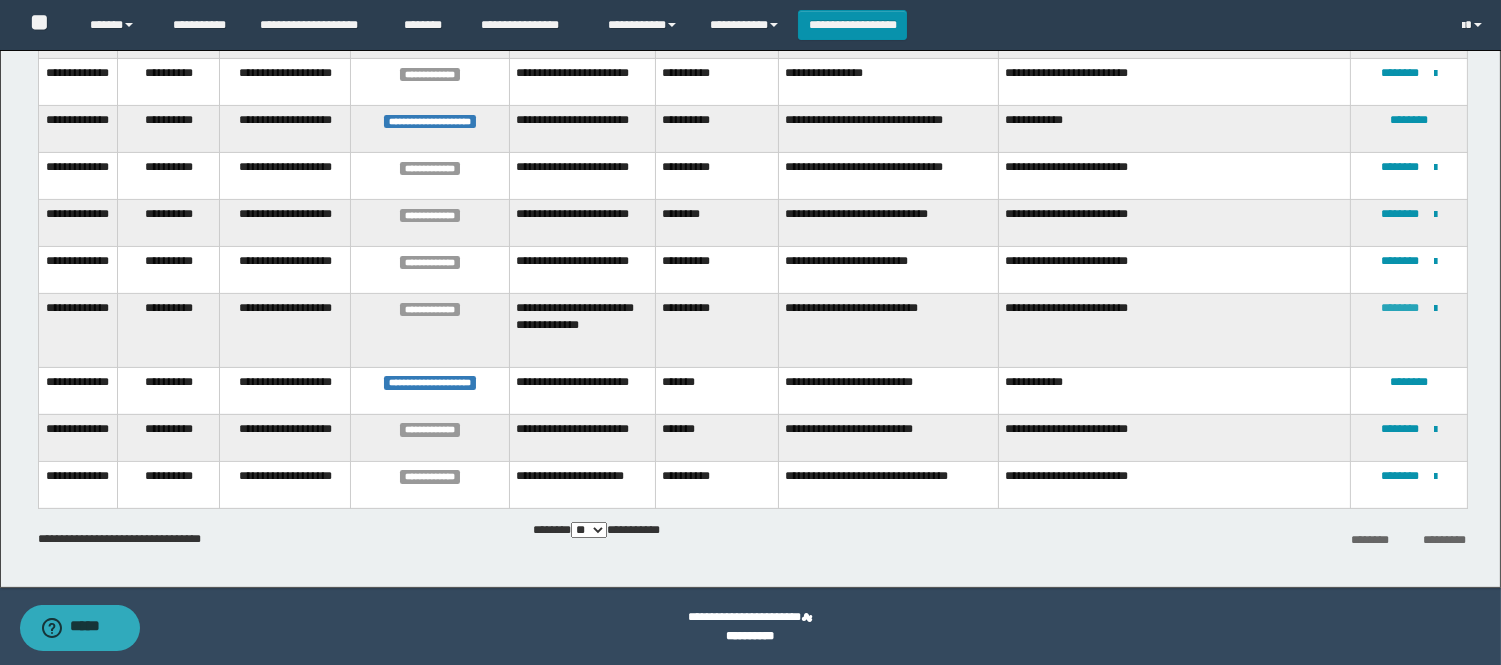 click on "********" at bounding box center (1400, 308) 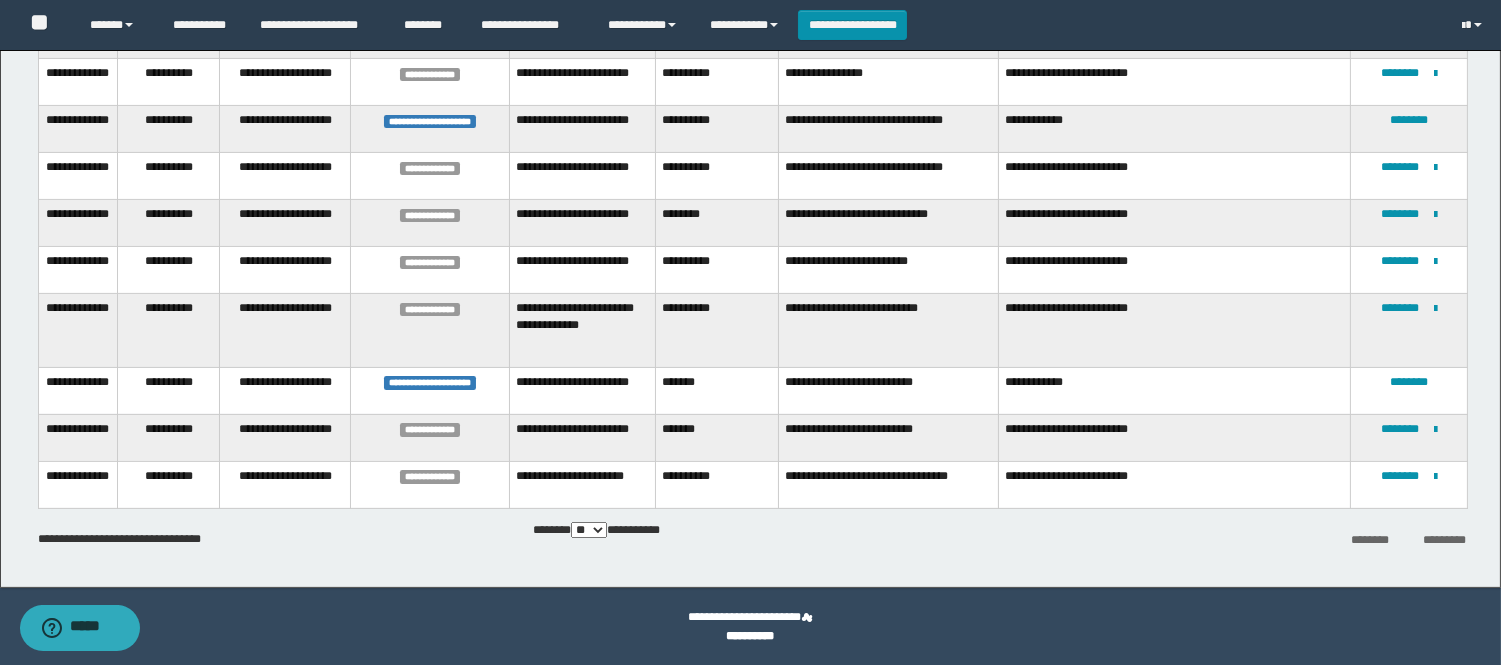 scroll, scrollTop: 24, scrollLeft: 0, axis: vertical 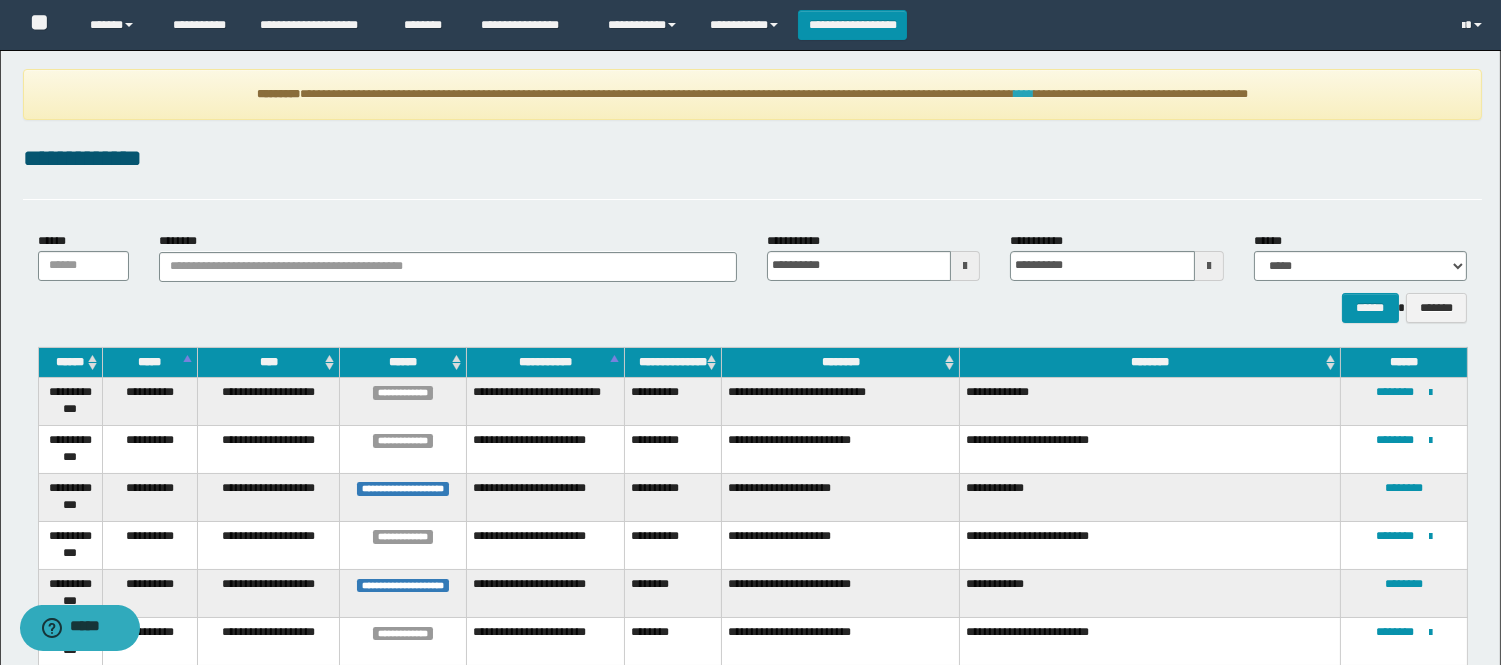 click on "****" at bounding box center (1024, 94) 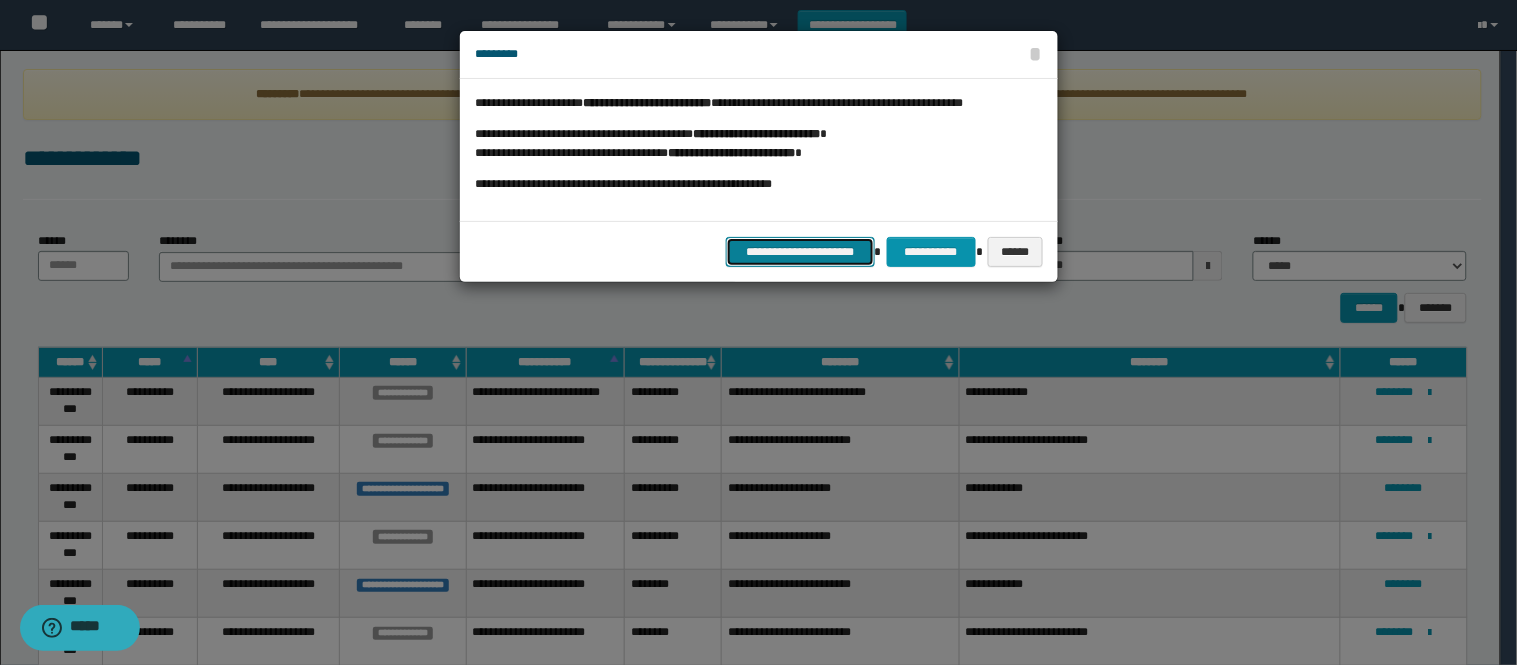click on "**********" at bounding box center (800, 252) 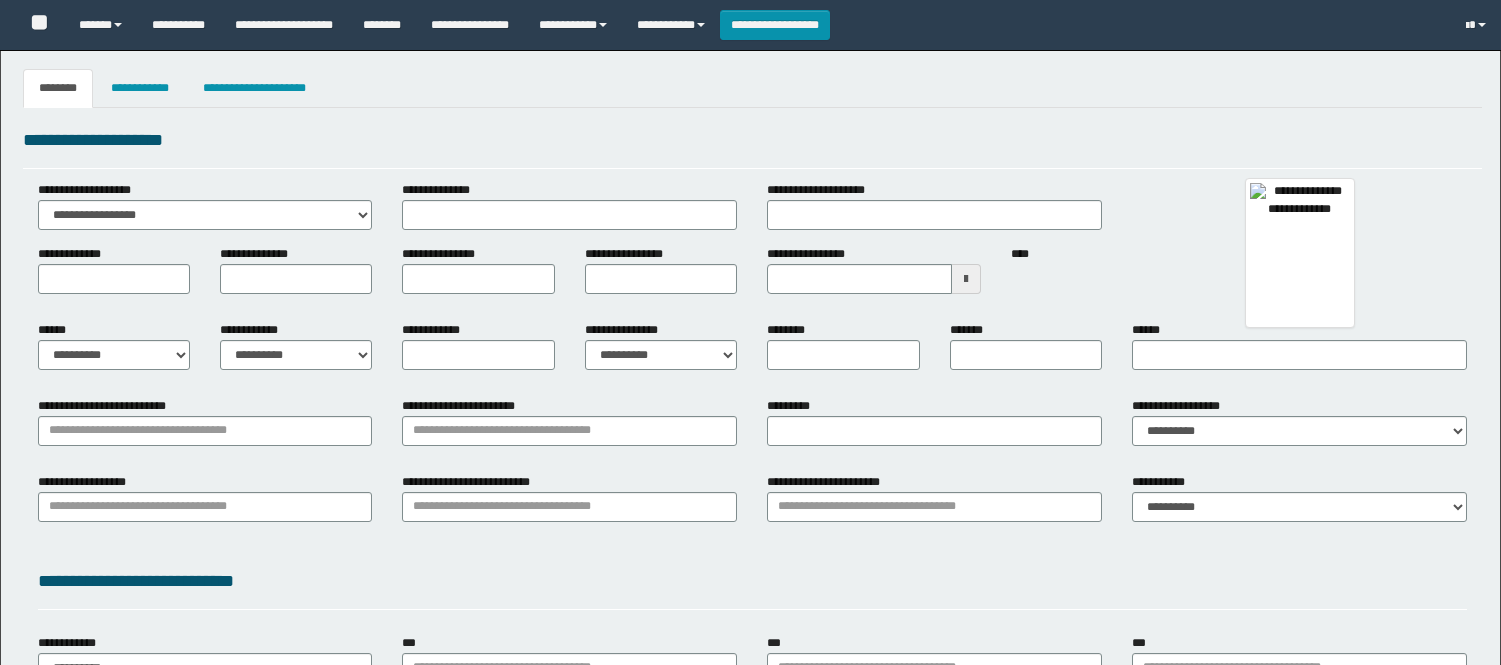 type 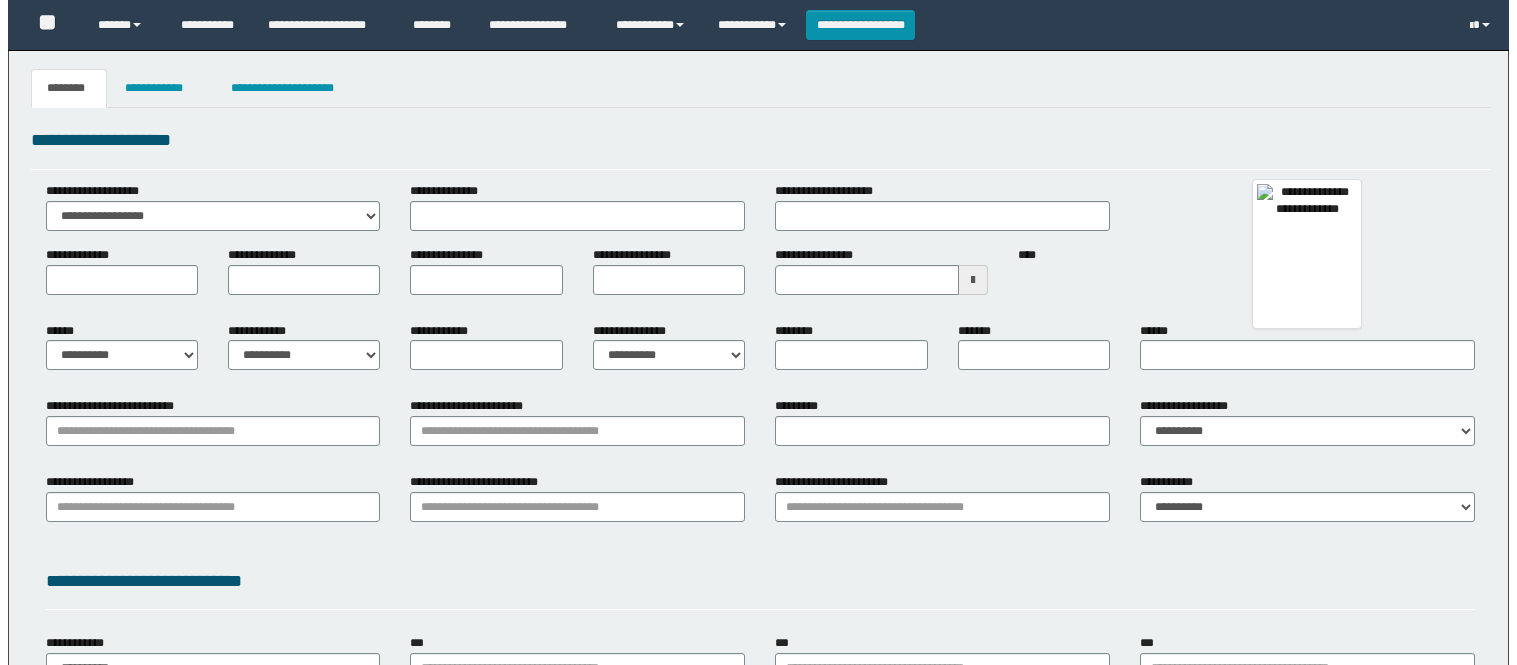 scroll, scrollTop: 0, scrollLeft: 0, axis: both 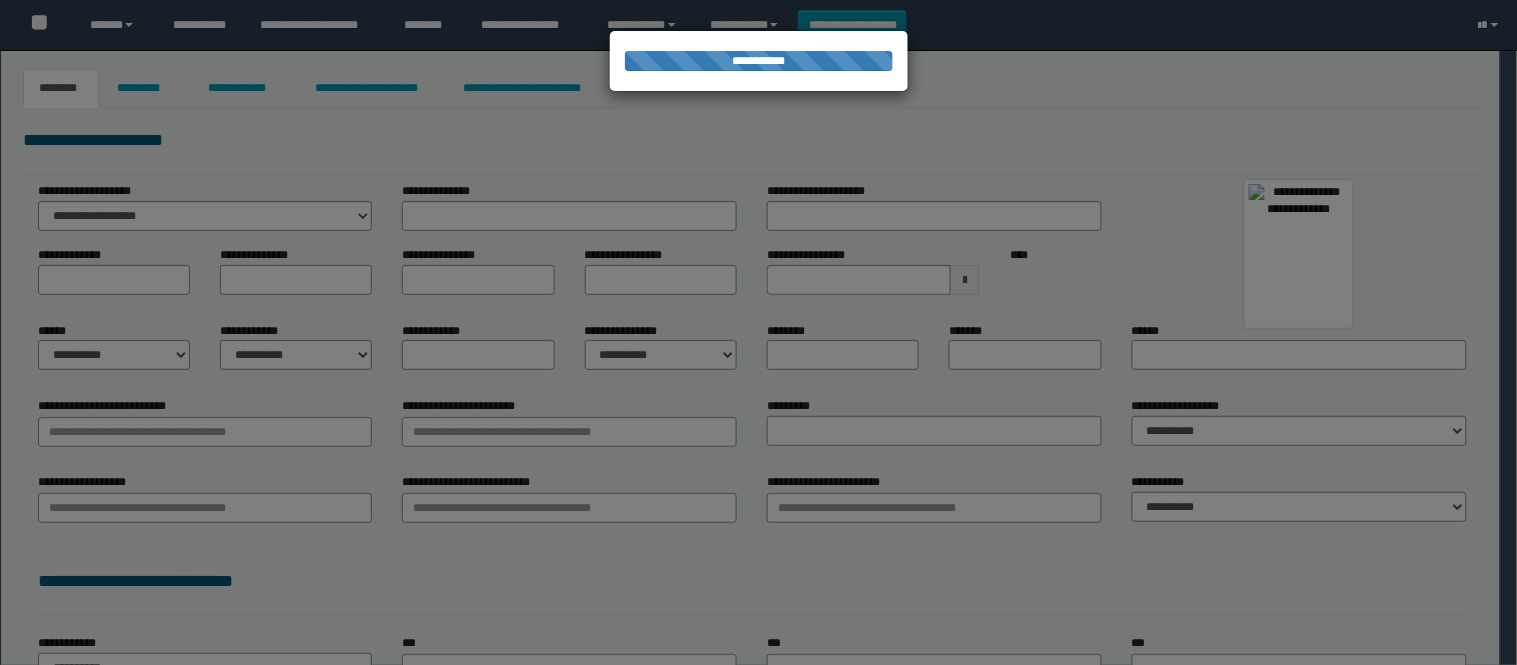 type on "**********" 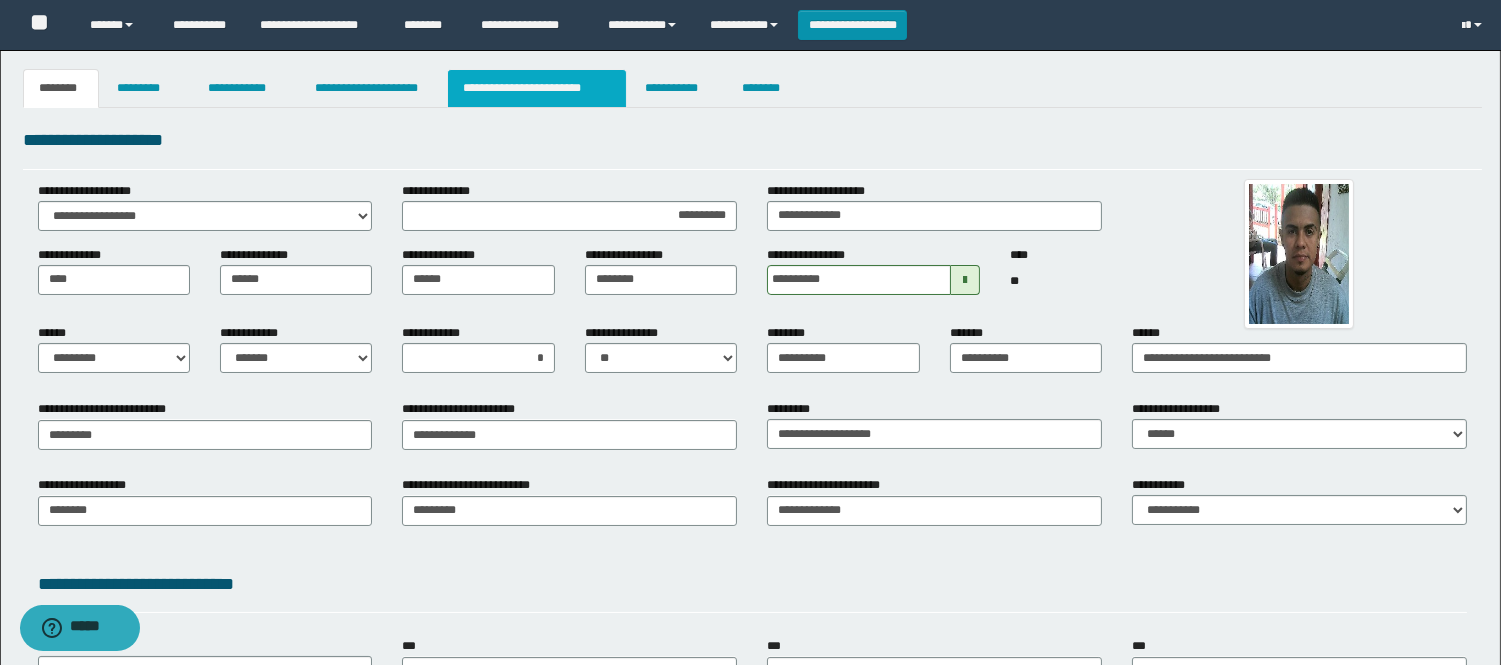 click on "**********" at bounding box center (537, 88) 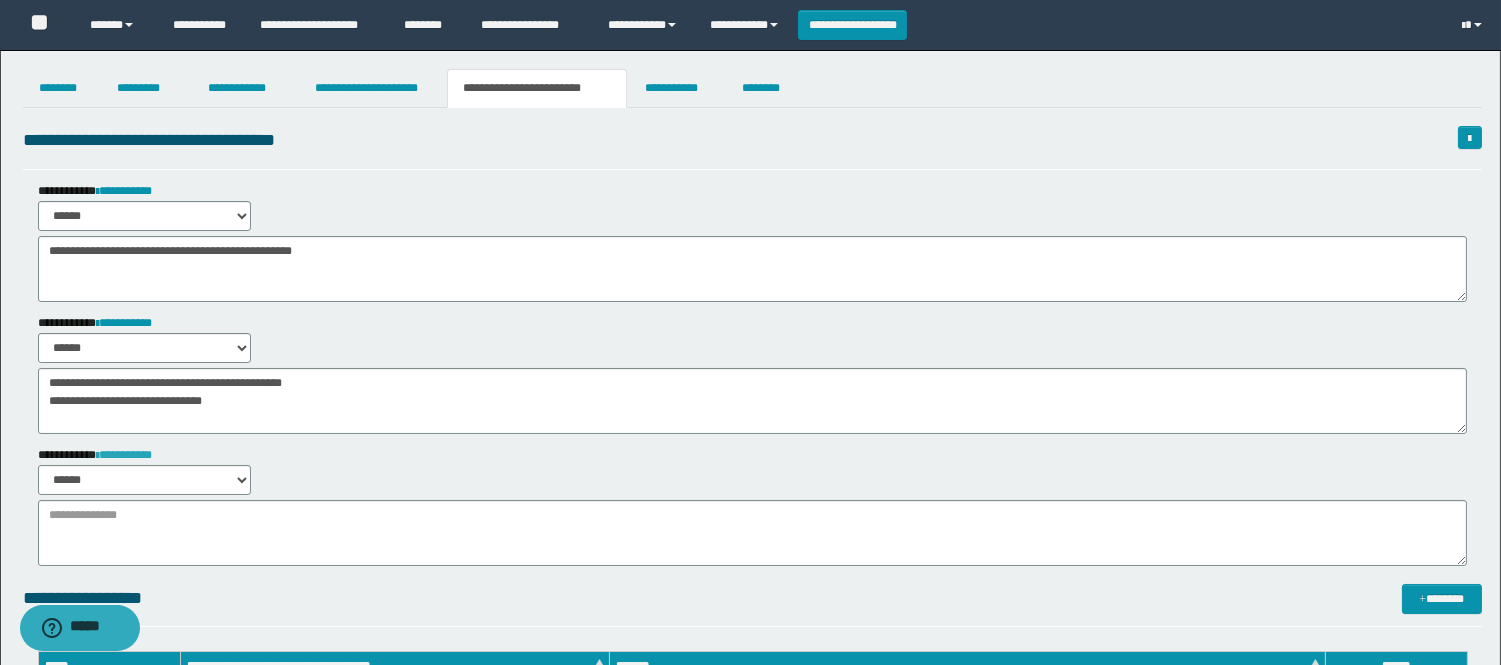click on "**********" at bounding box center (124, 455) 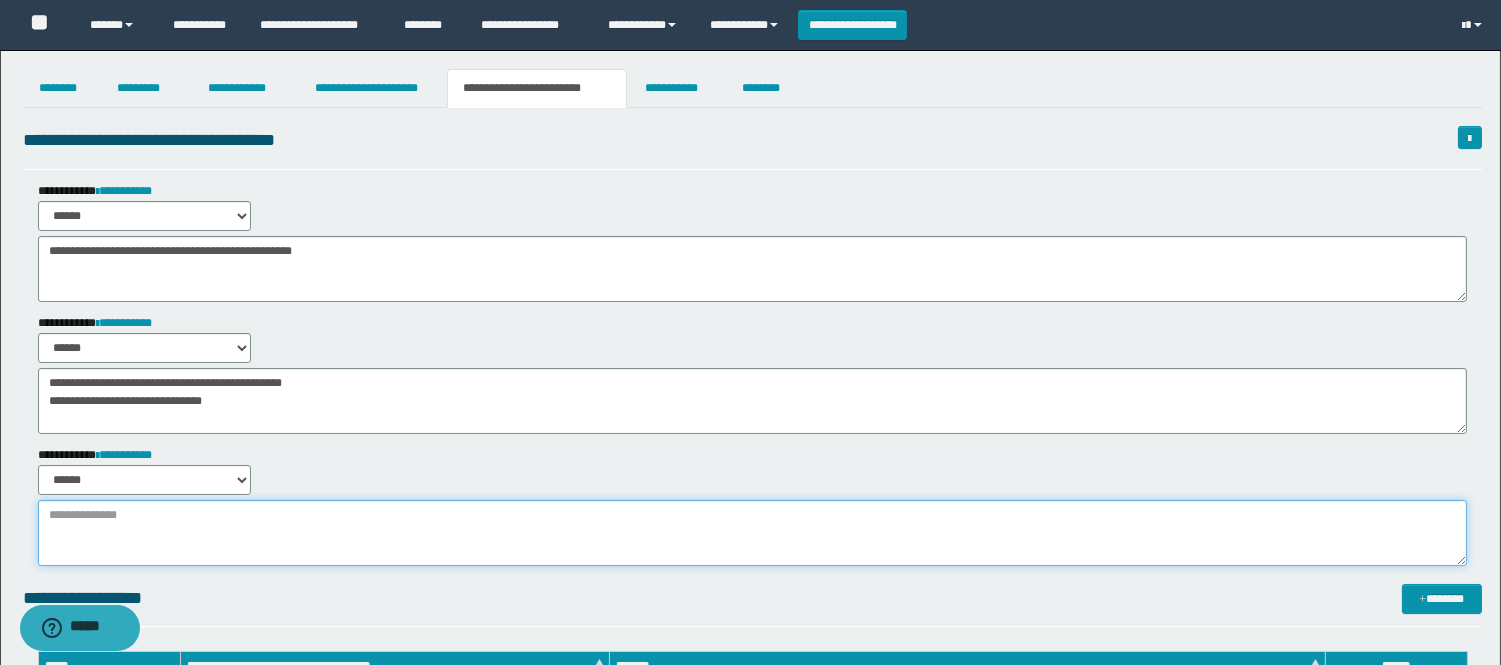 click at bounding box center (752, 533) 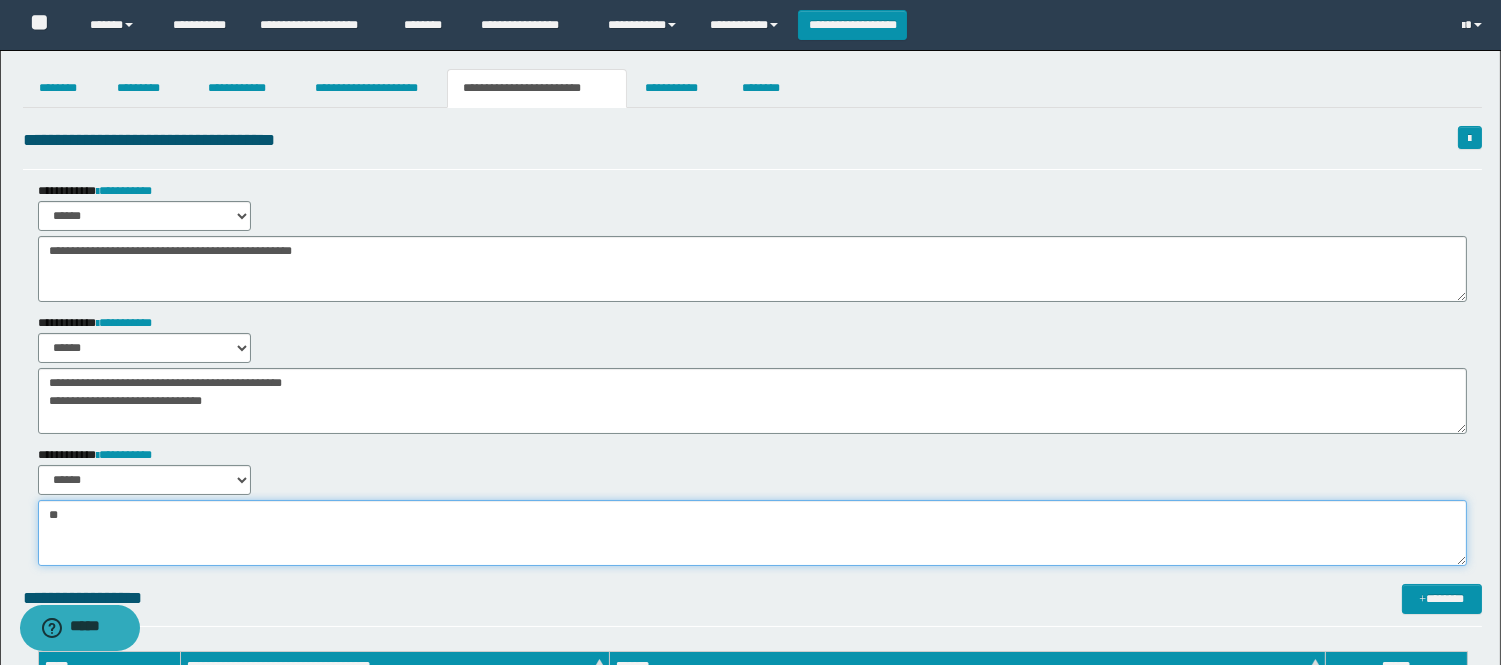 type on "*" 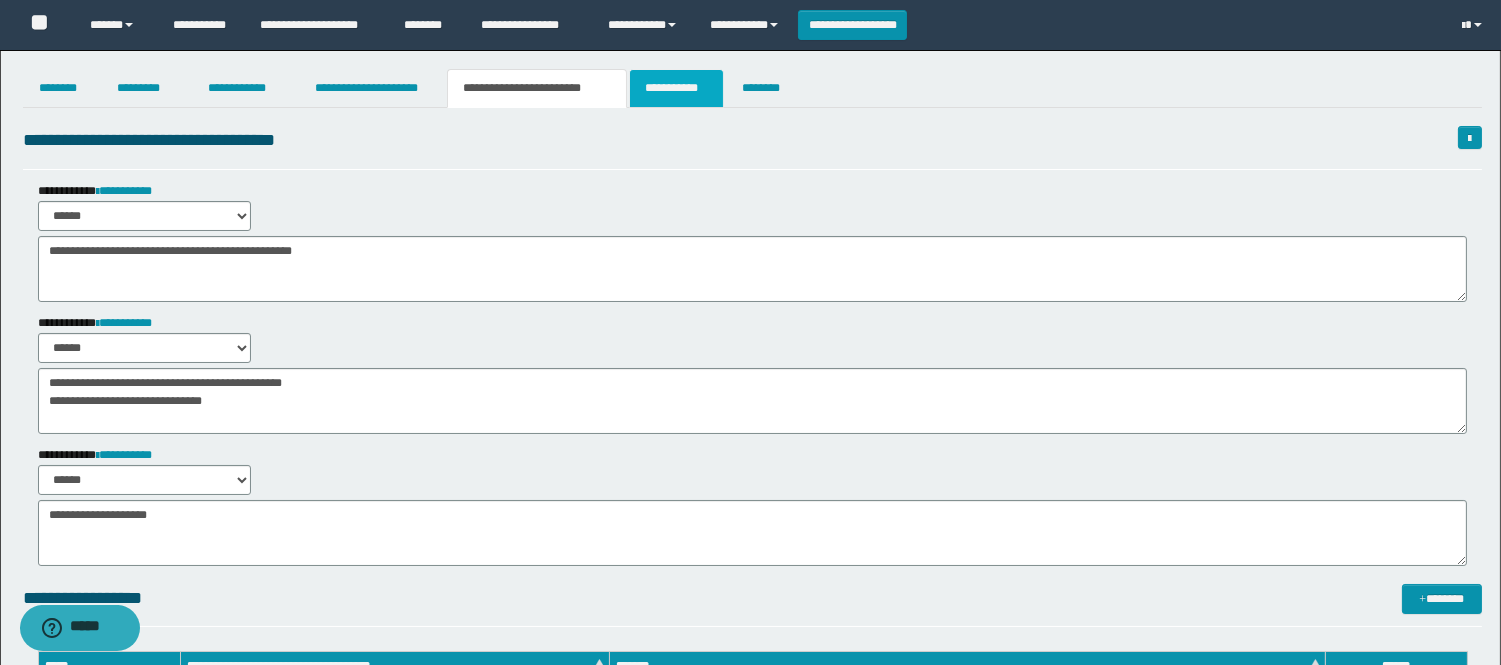 click on "**********" at bounding box center (676, 88) 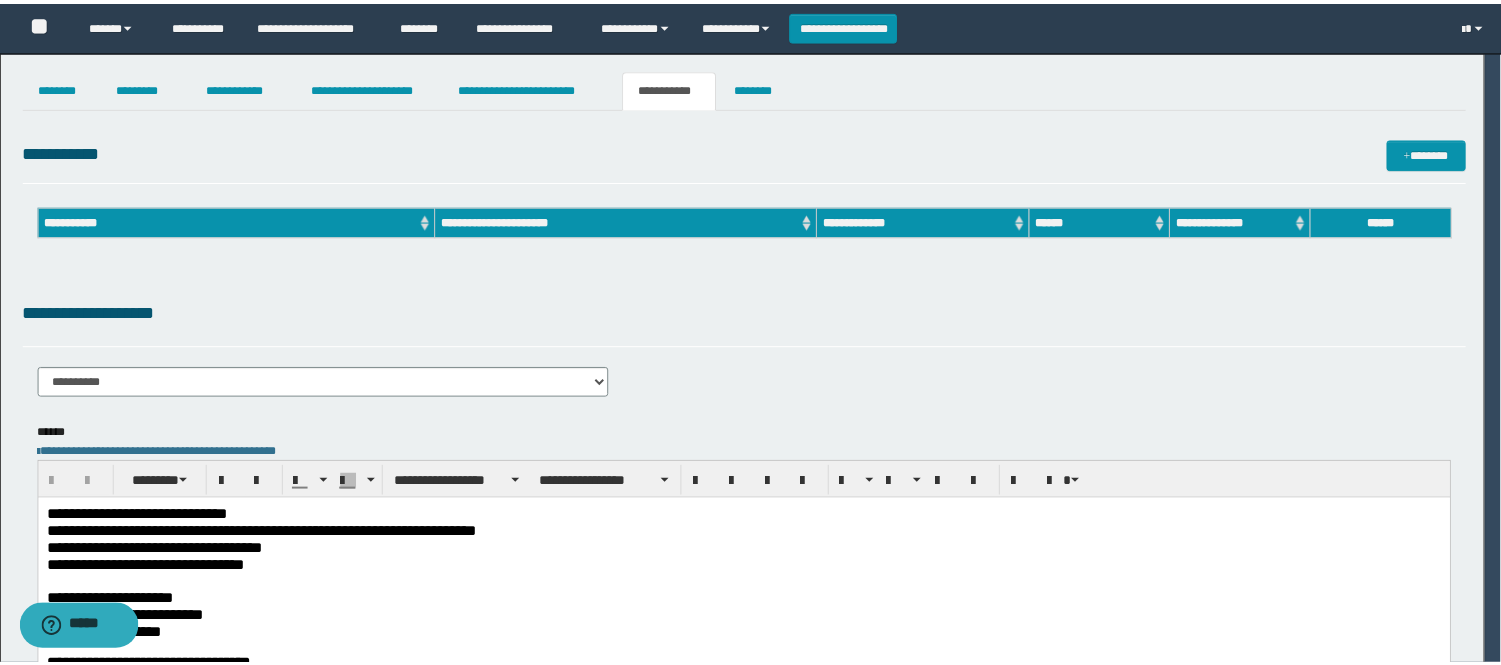 scroll, scrollTop: 0, scrollLeft: 0, axis: both 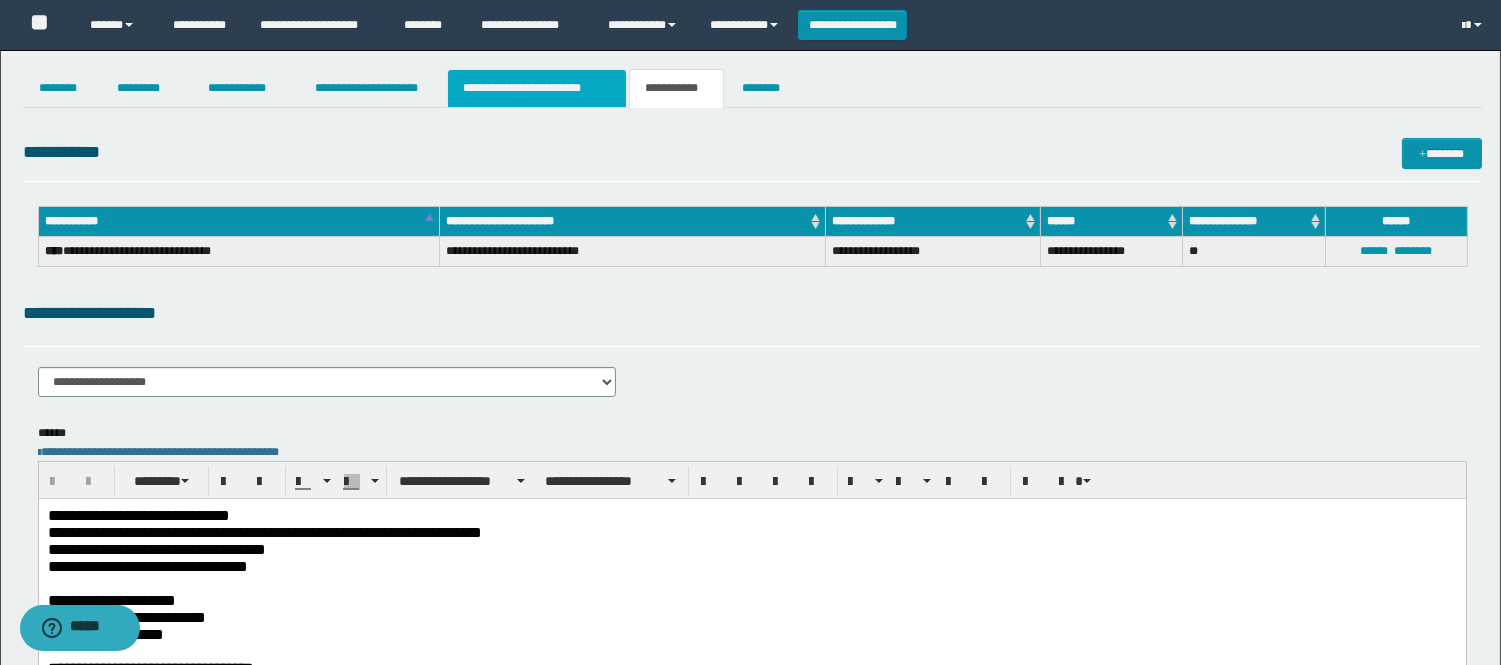 click on "**********" at bounding box center [537, 88] 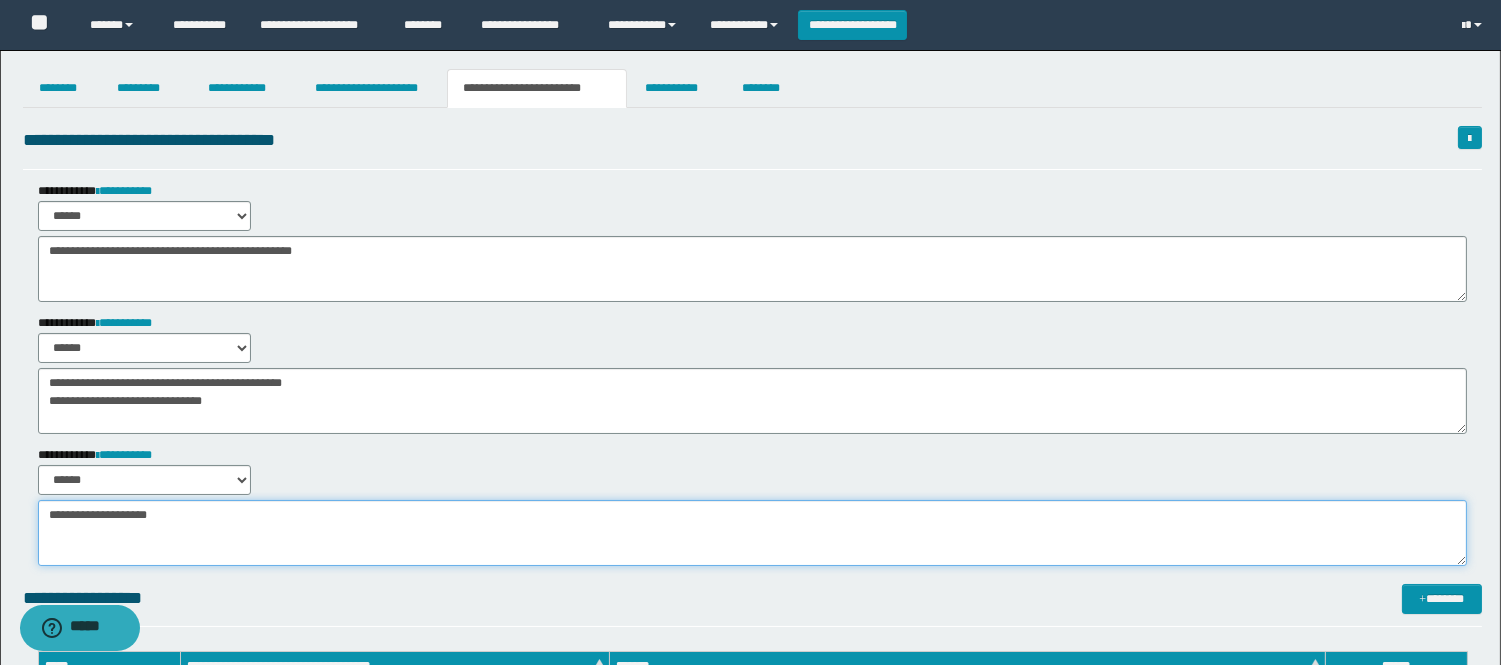 click on "**********" at bounding box center [752, 533] 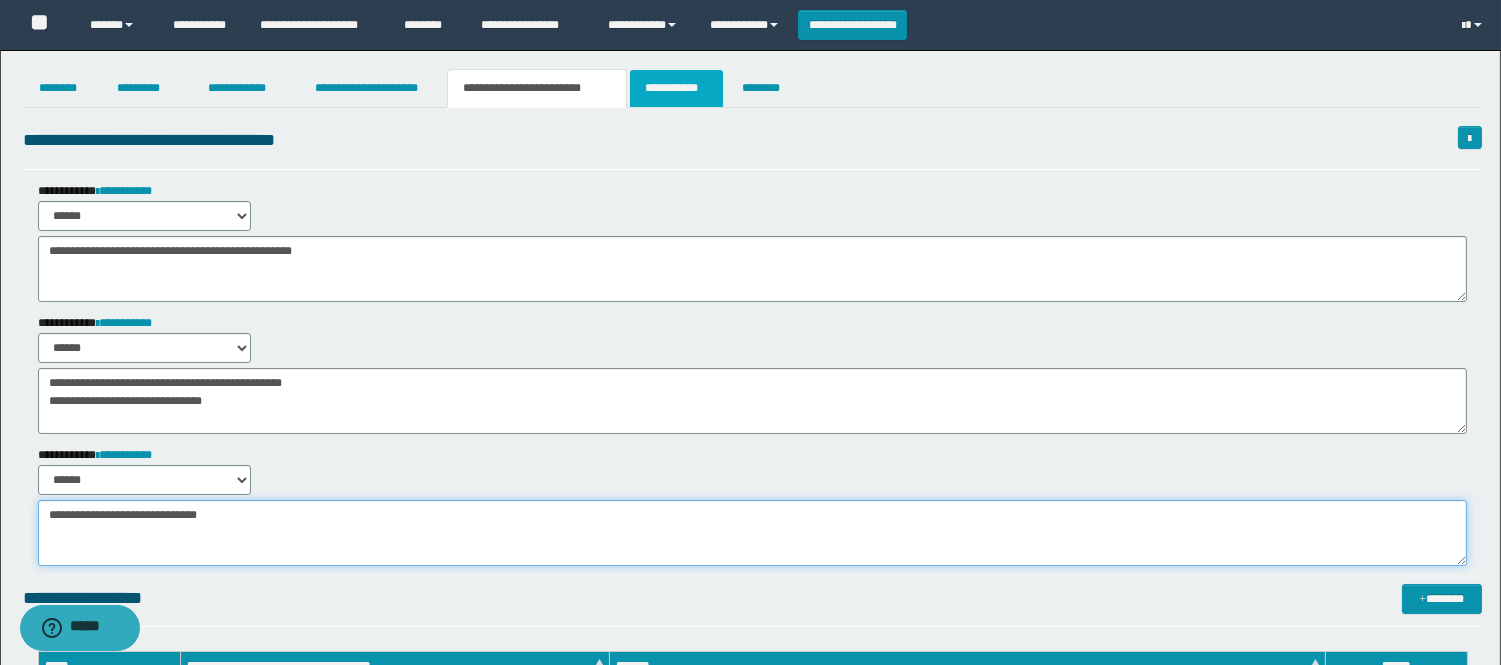 type on "**********" 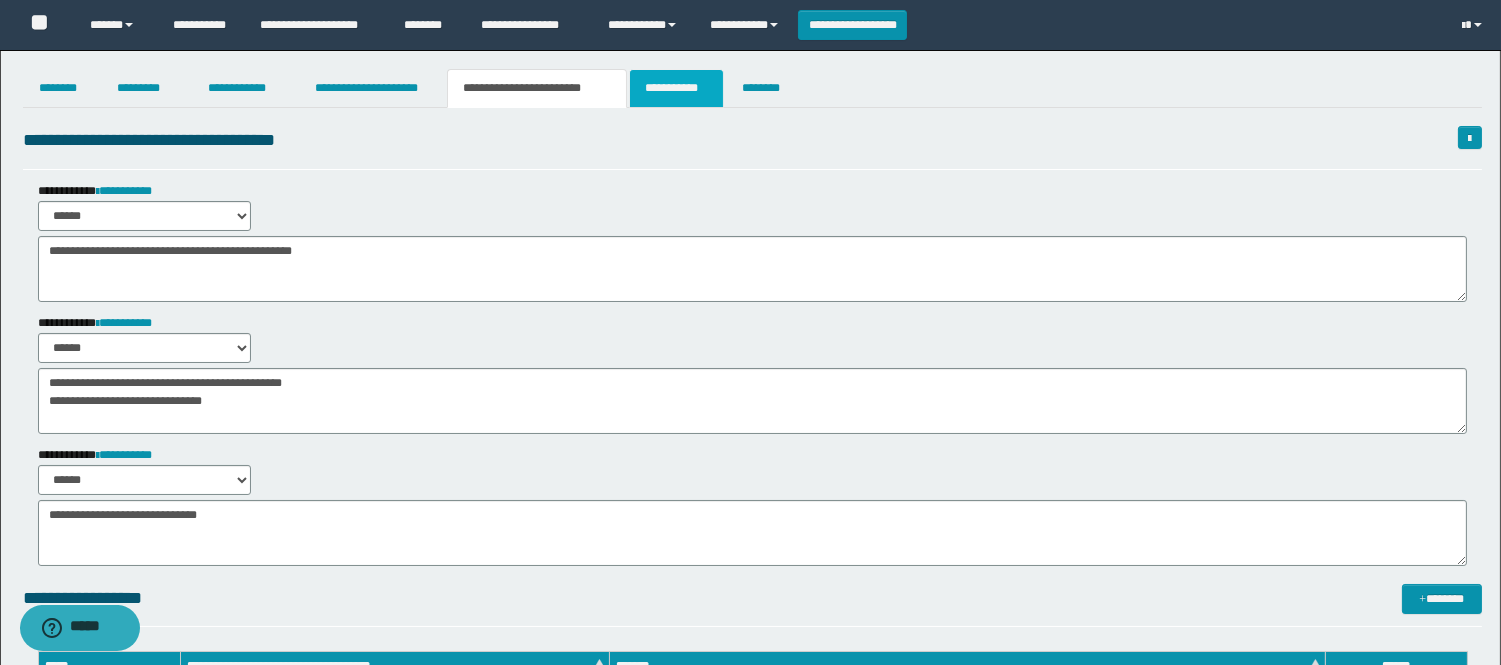 click on "**********" at bounding box center [676, 88] 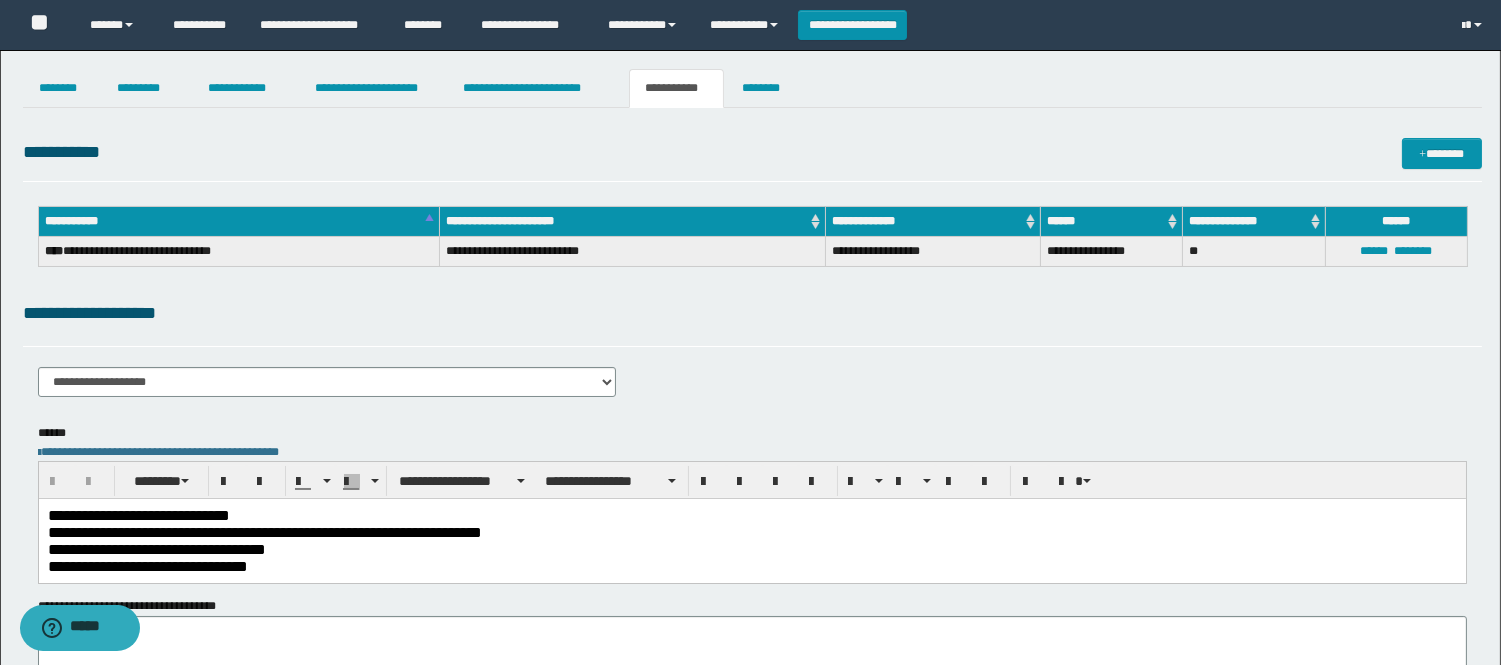 scroll, scrollTop: 171, scrollLeft: 0, axis: vertical 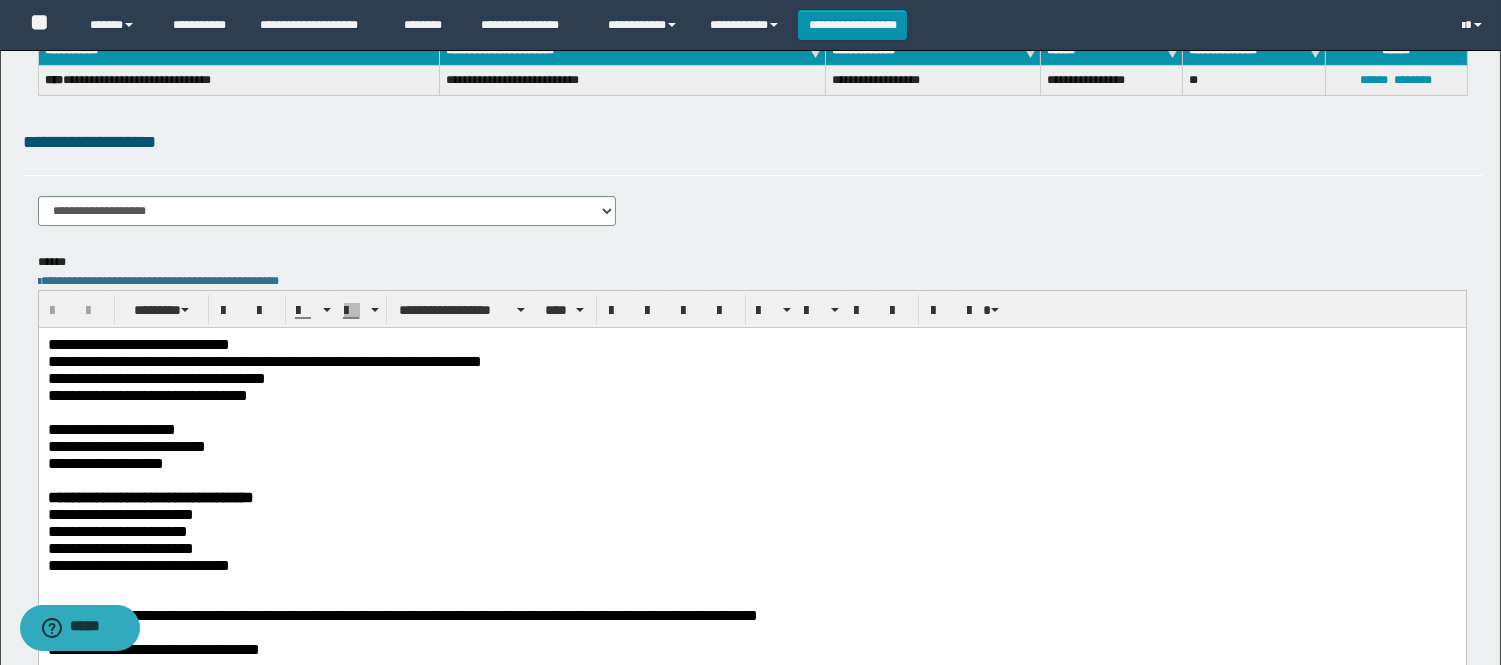 click on "**********" at bounding box center (751, 564) 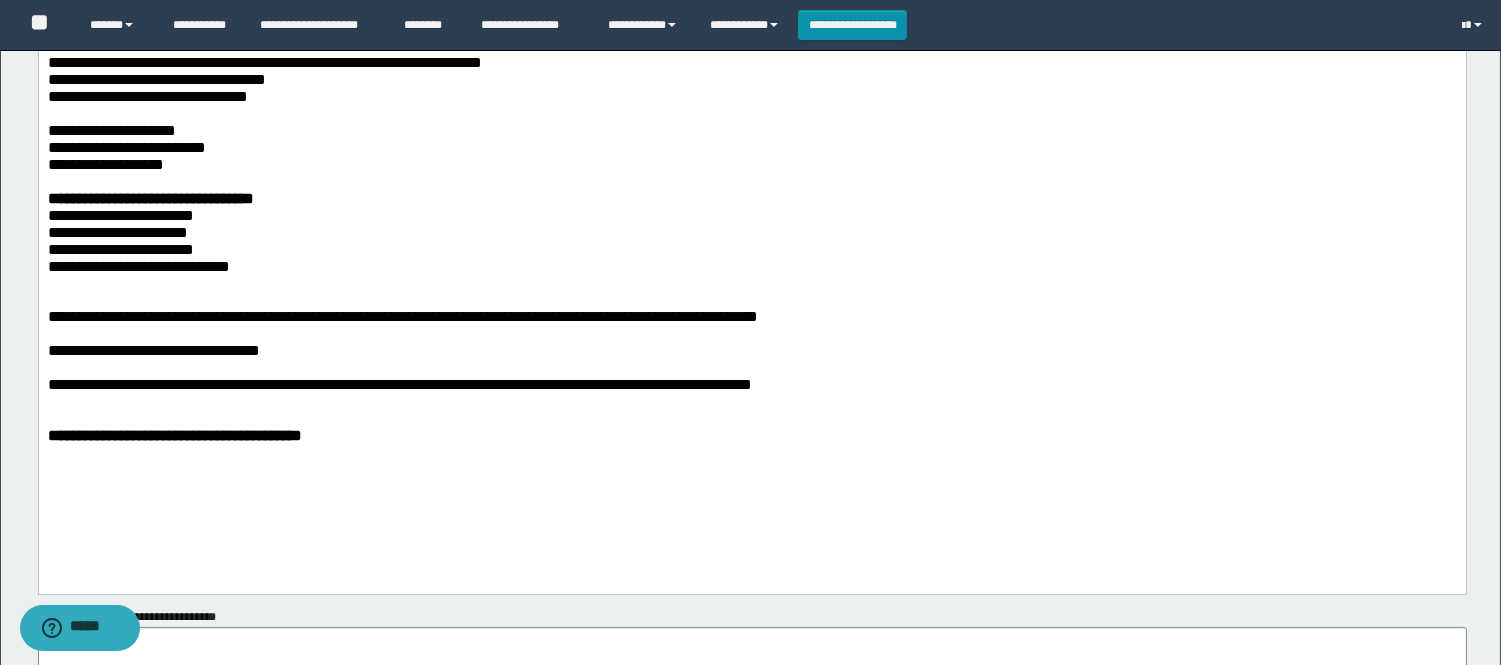scroll, scrollTop: 467, scrollLeft: 0, axis: vertical 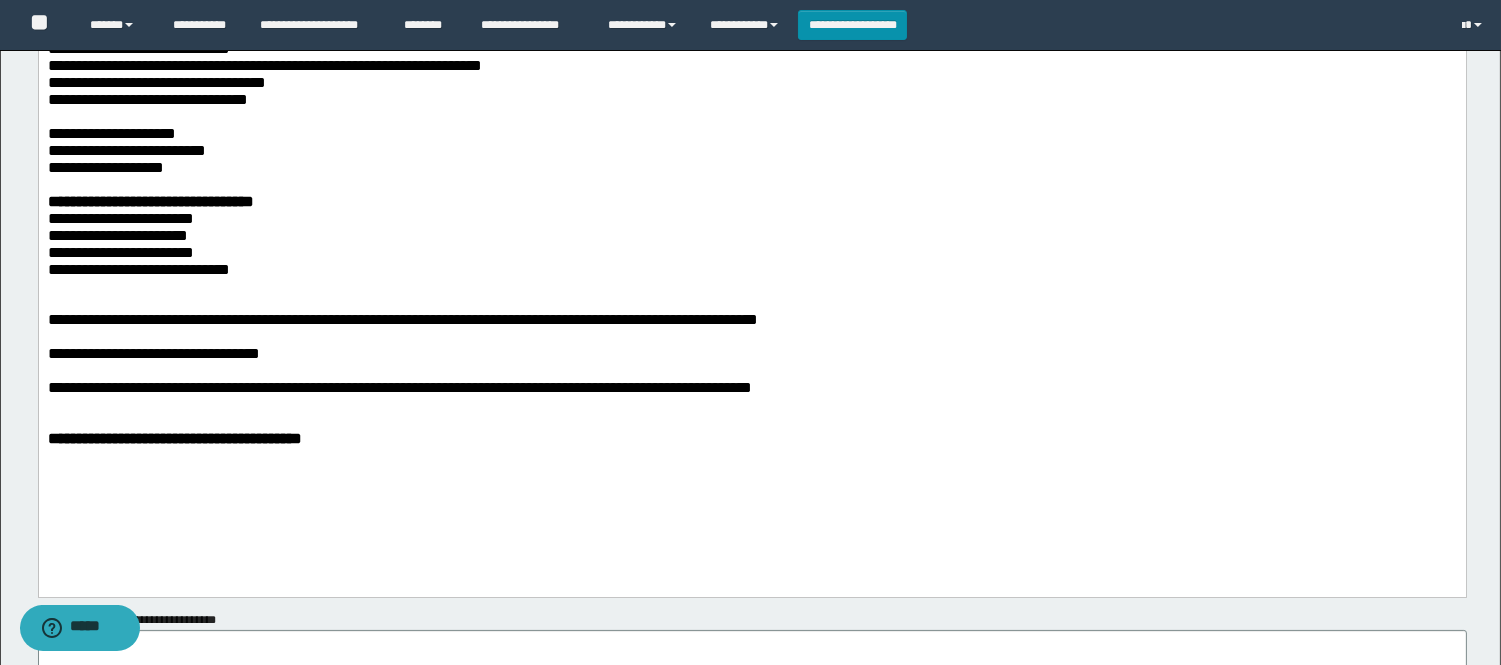 click at bounding box center [751, 184] 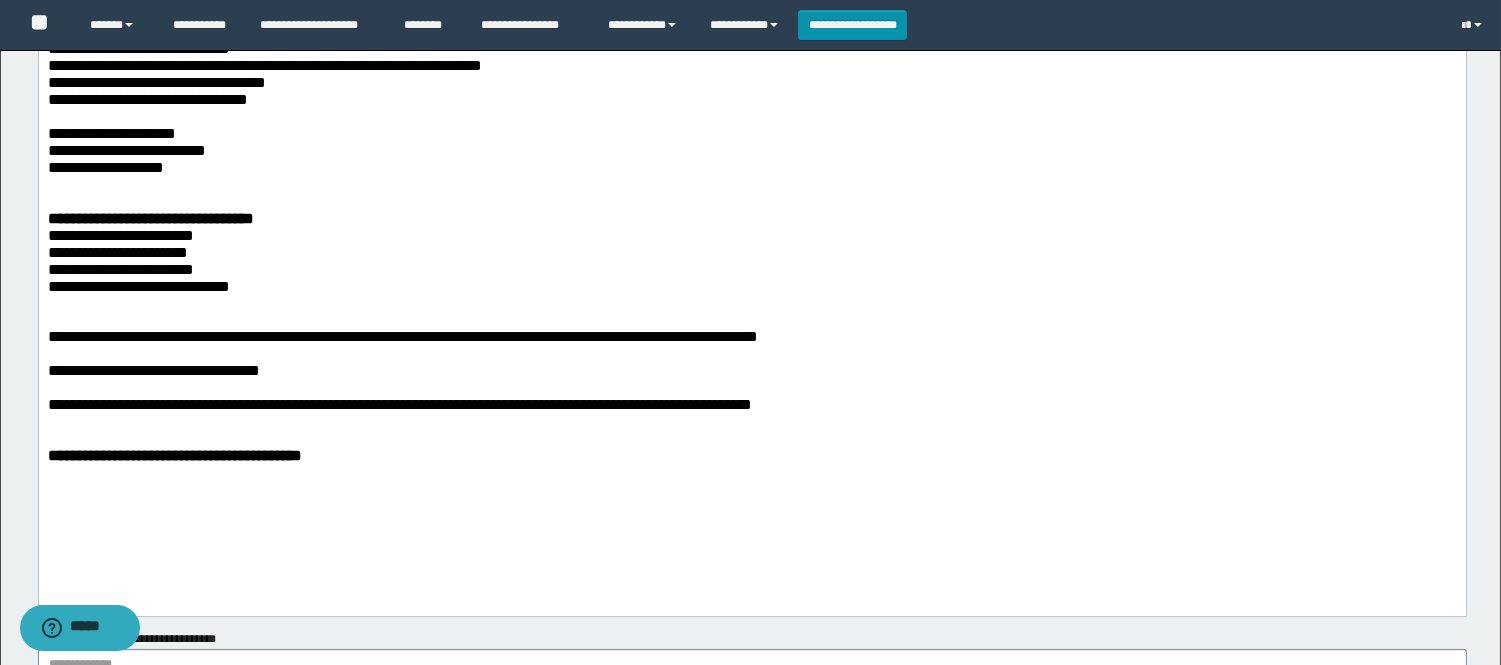 type 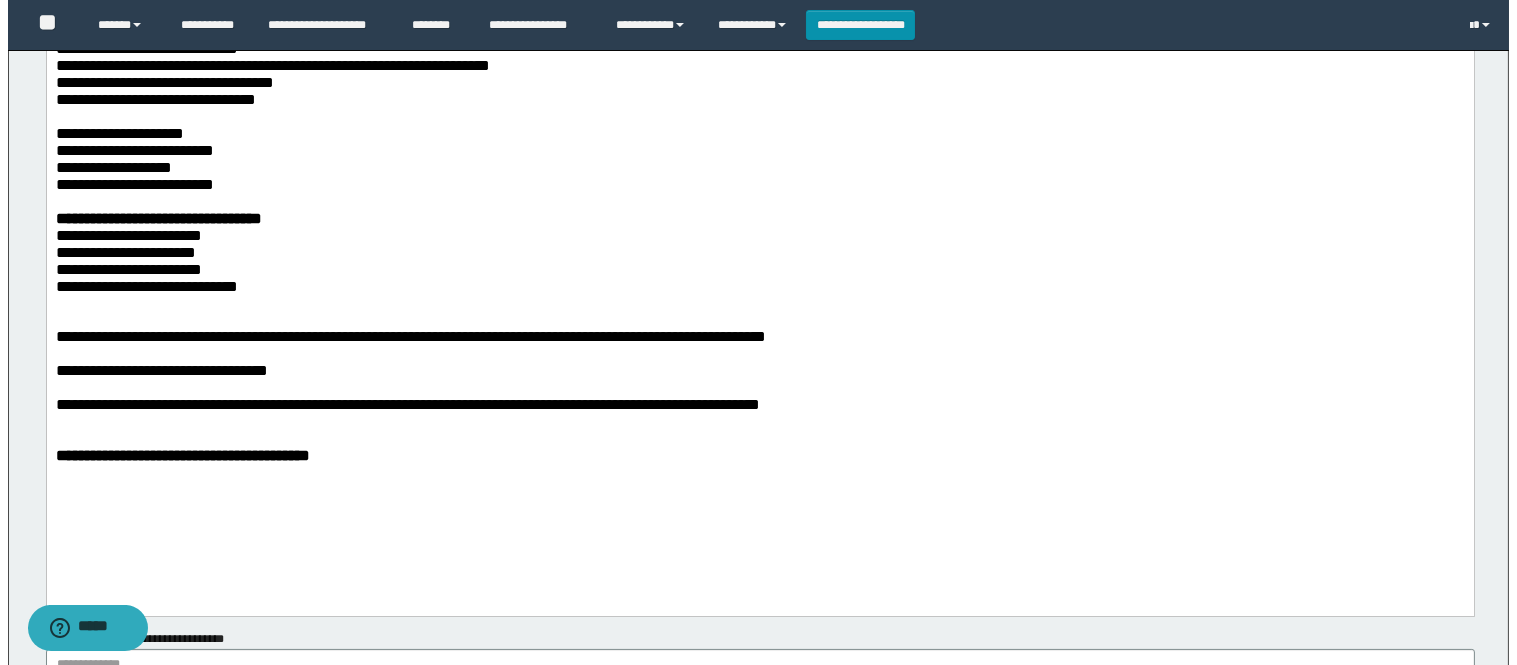 scroll, scrollTop: 0, scrollLeft: 0, axis: both 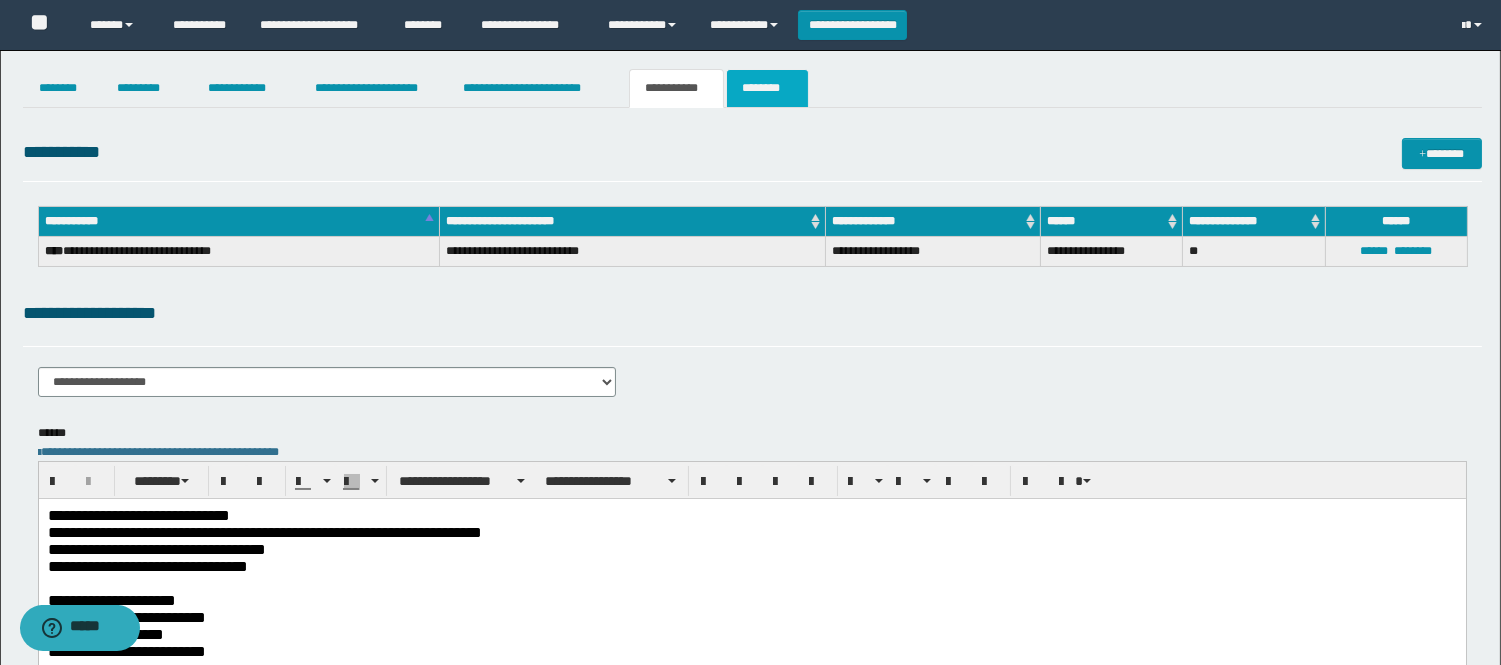 click on "********" at bounding box center (767, 88) 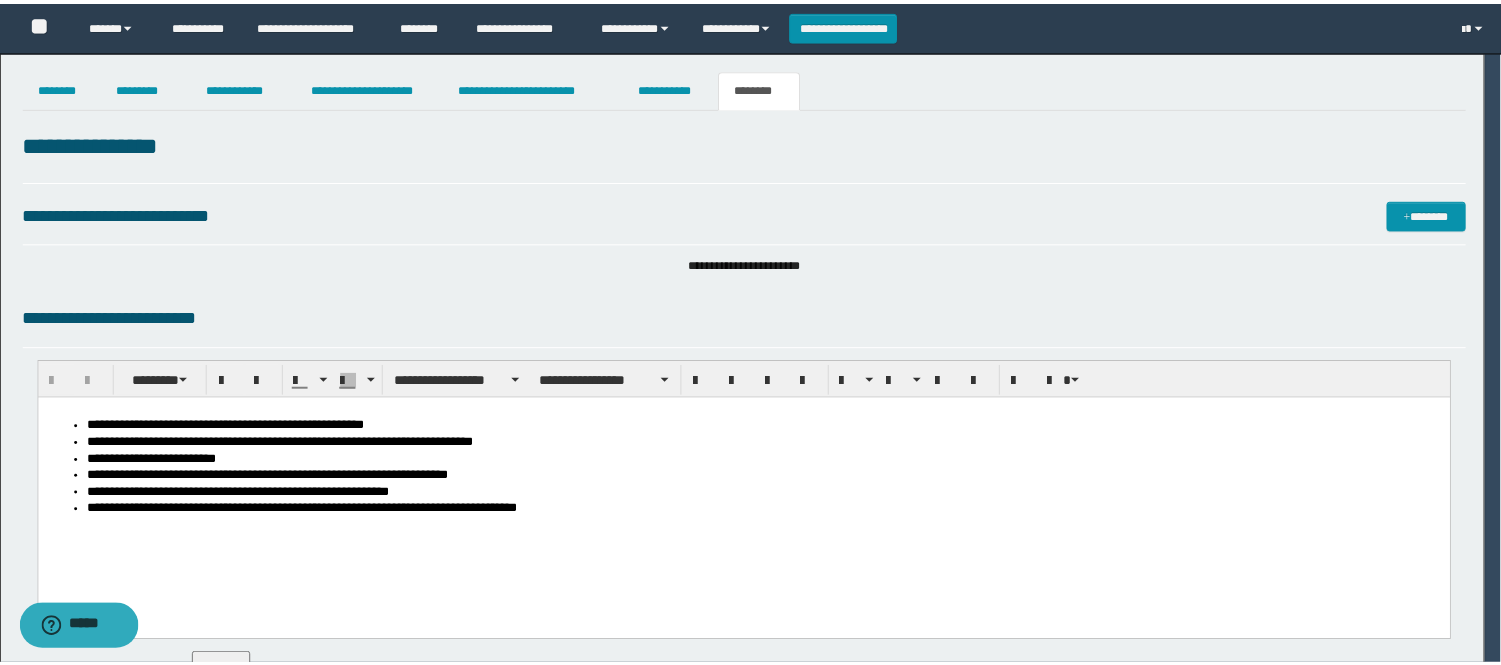 scroll, scrollTop: 0, scrollLeft: 0, axis: both 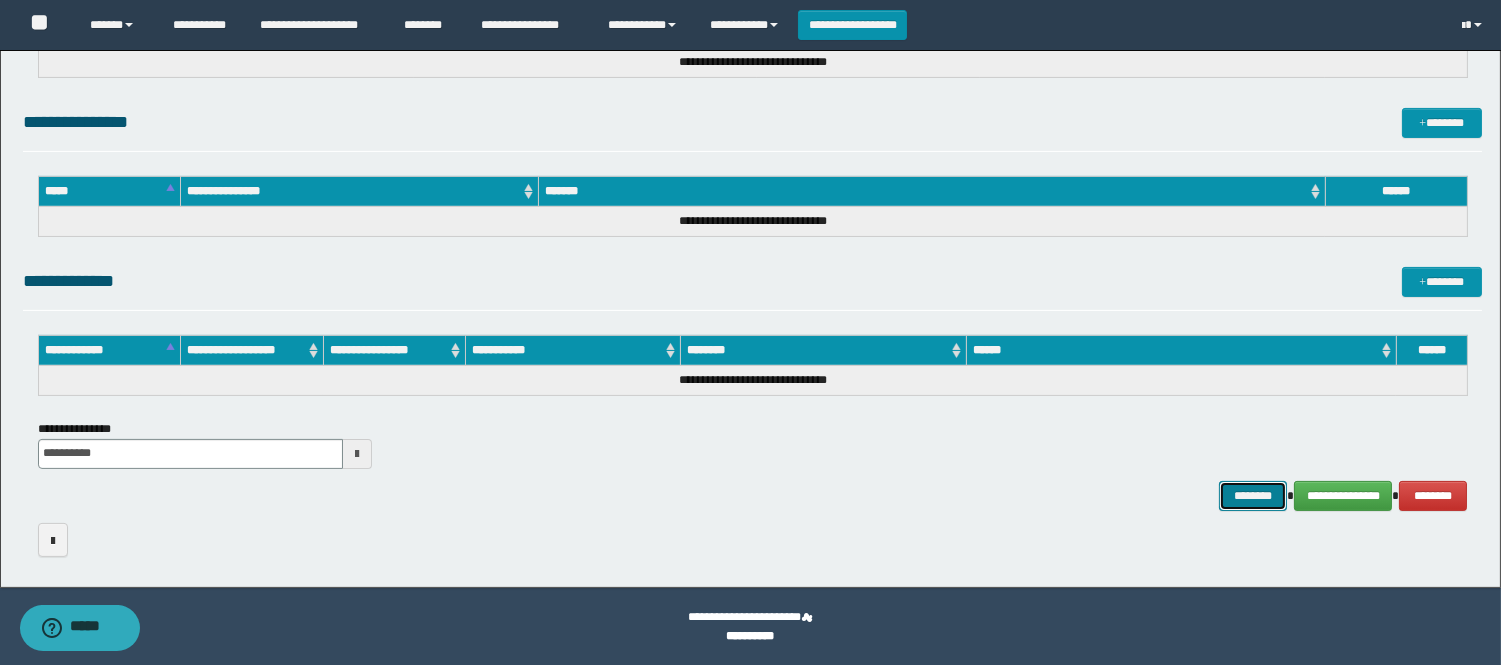 click on "********" at bounding box center (1253, 496) 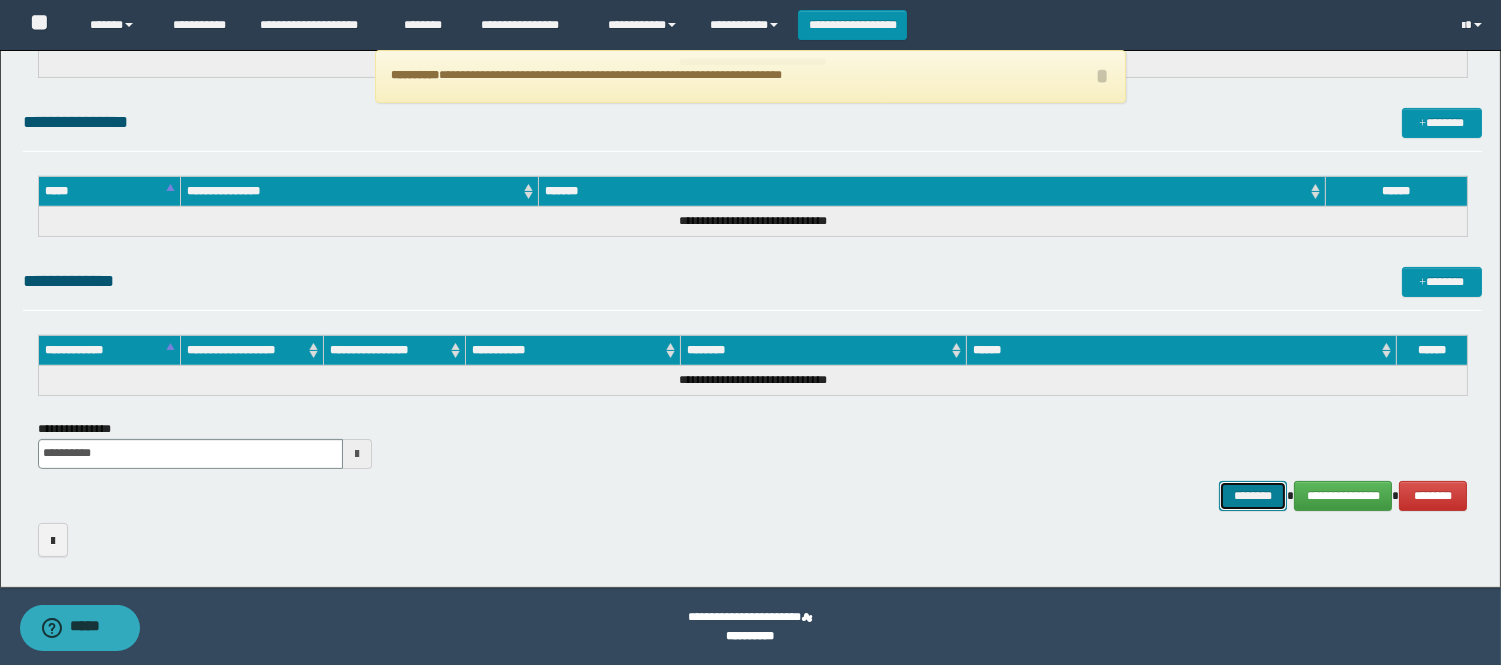 scroll, scrollTop: 0, scrollLeft: 0, axis: both 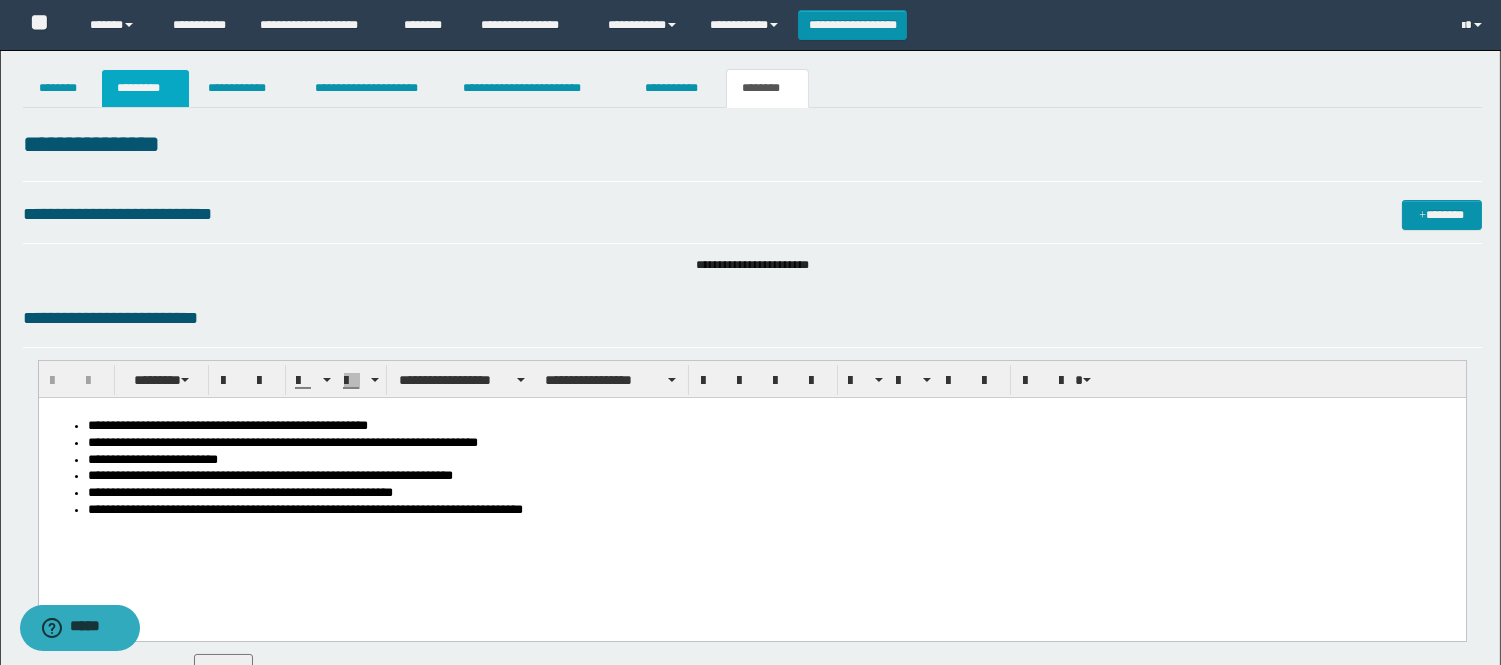 click on "*********" at bounding box center (145, 88) 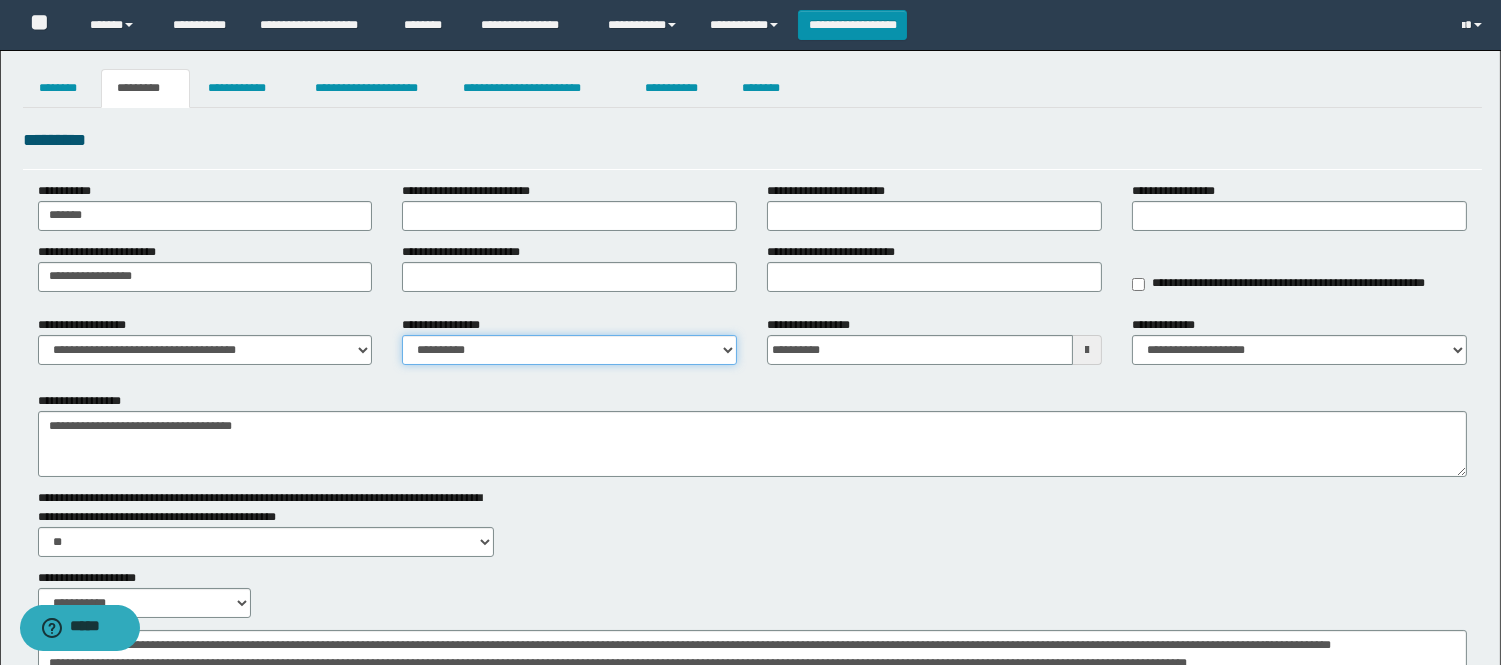 click on "**********" at bounding box center (569, 350) 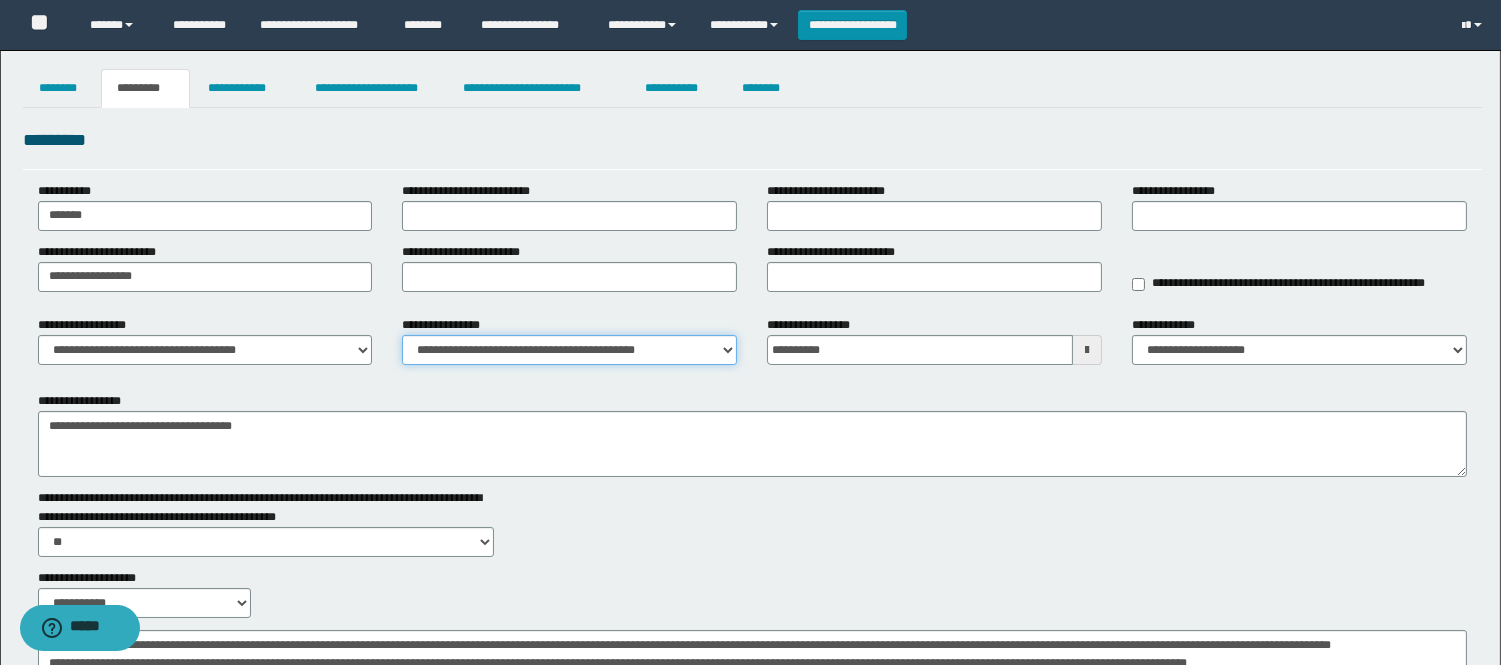 click on "**********" at bounding box center [569, 350] 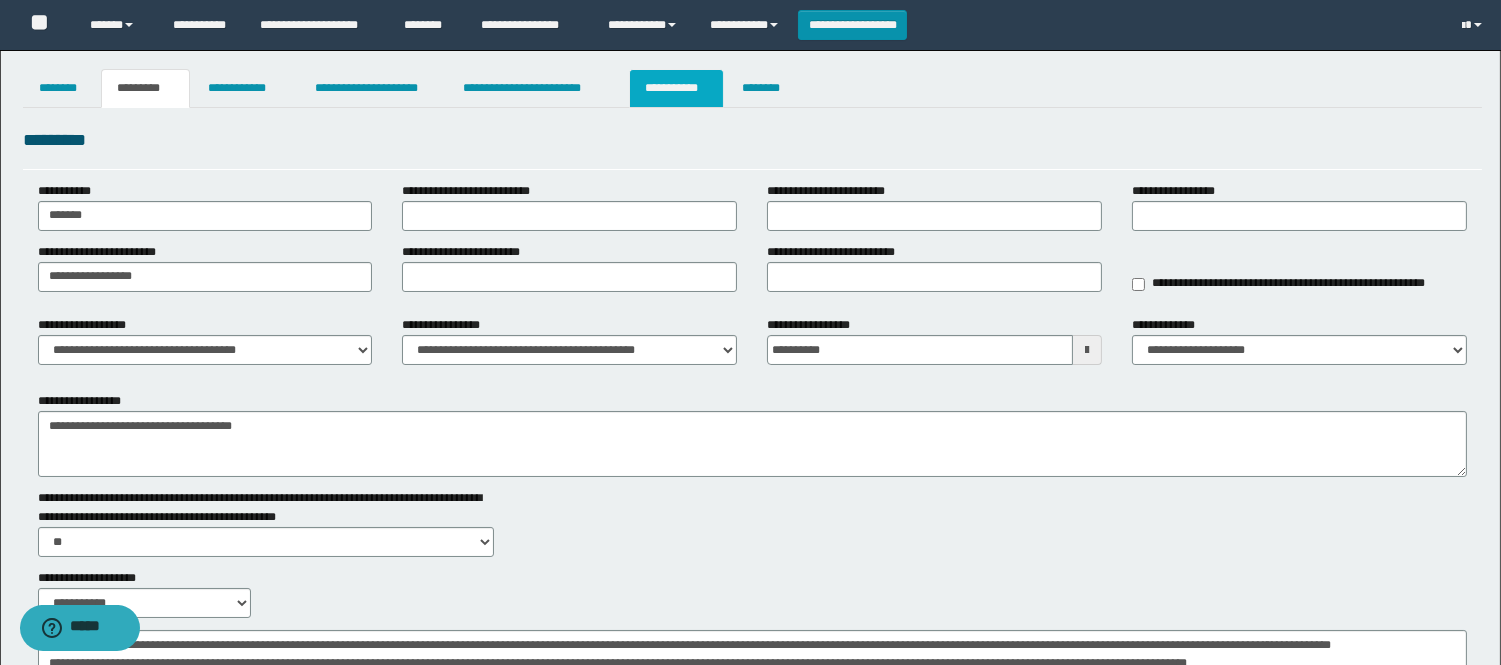 click on "**********" at bounding box center (676, 88) 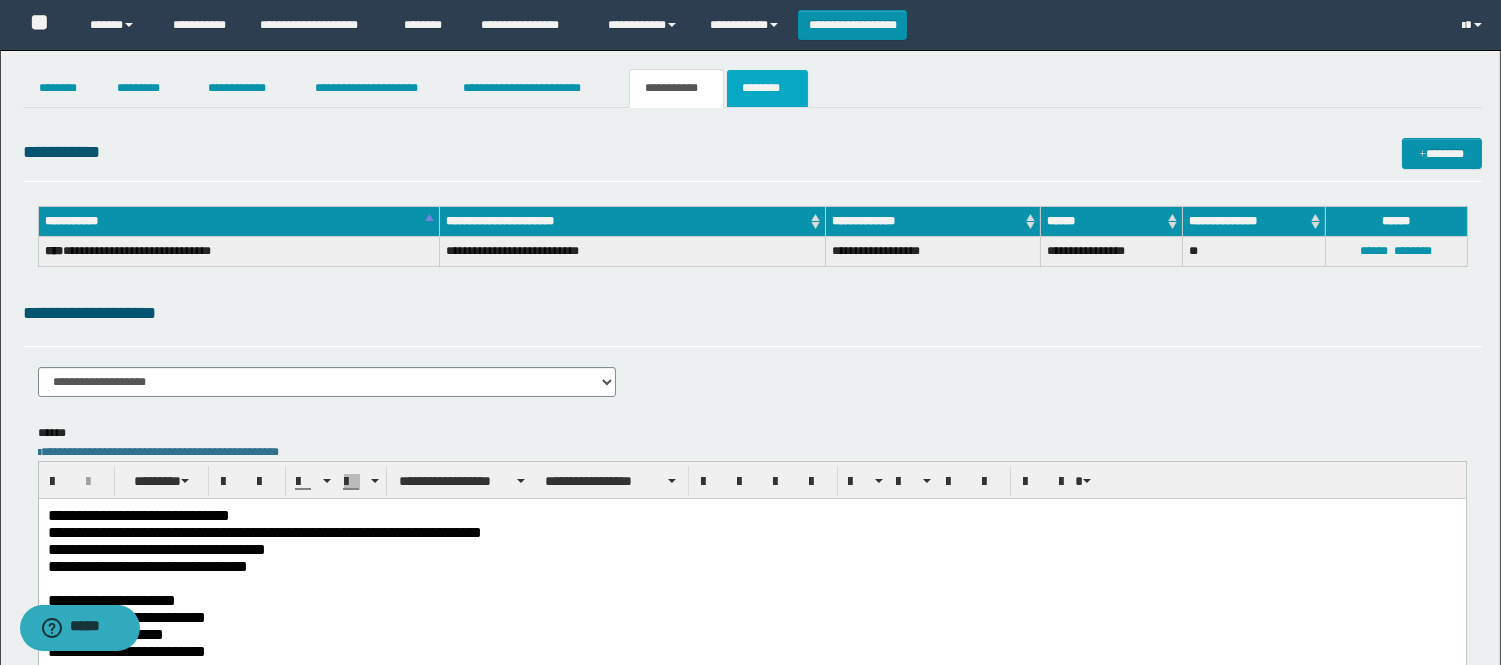 click on "********" at bounding box center [767, 88] 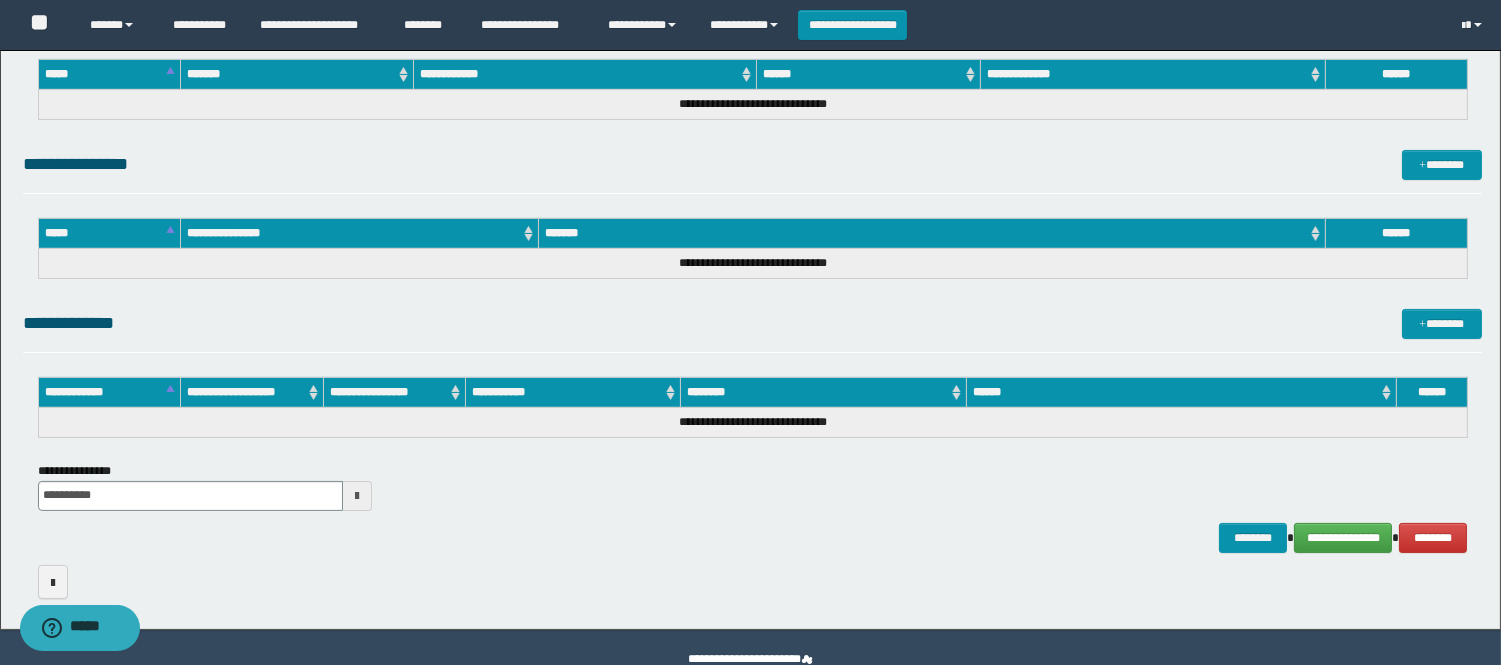 scroll, scrollTop: 813, scrollLeft: 0, axis: vertical 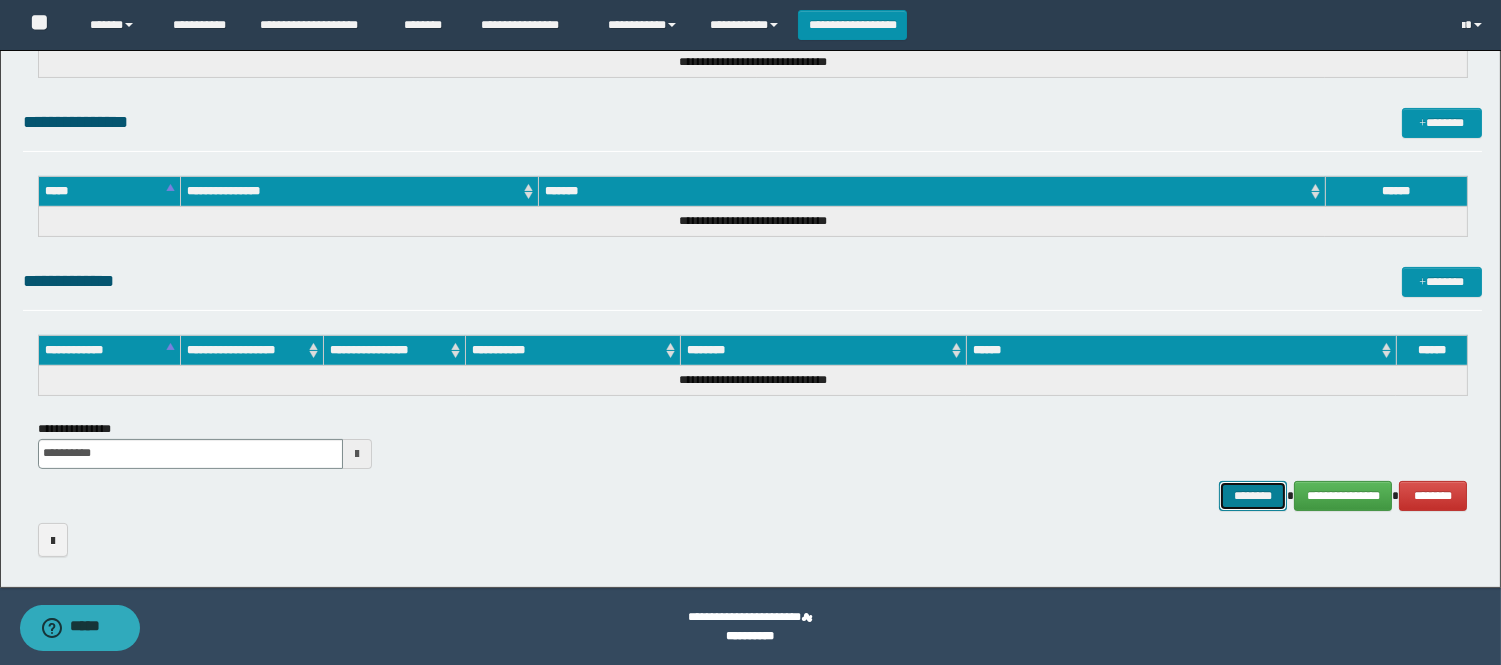 click on "********" at bounding box center (1253, 496) 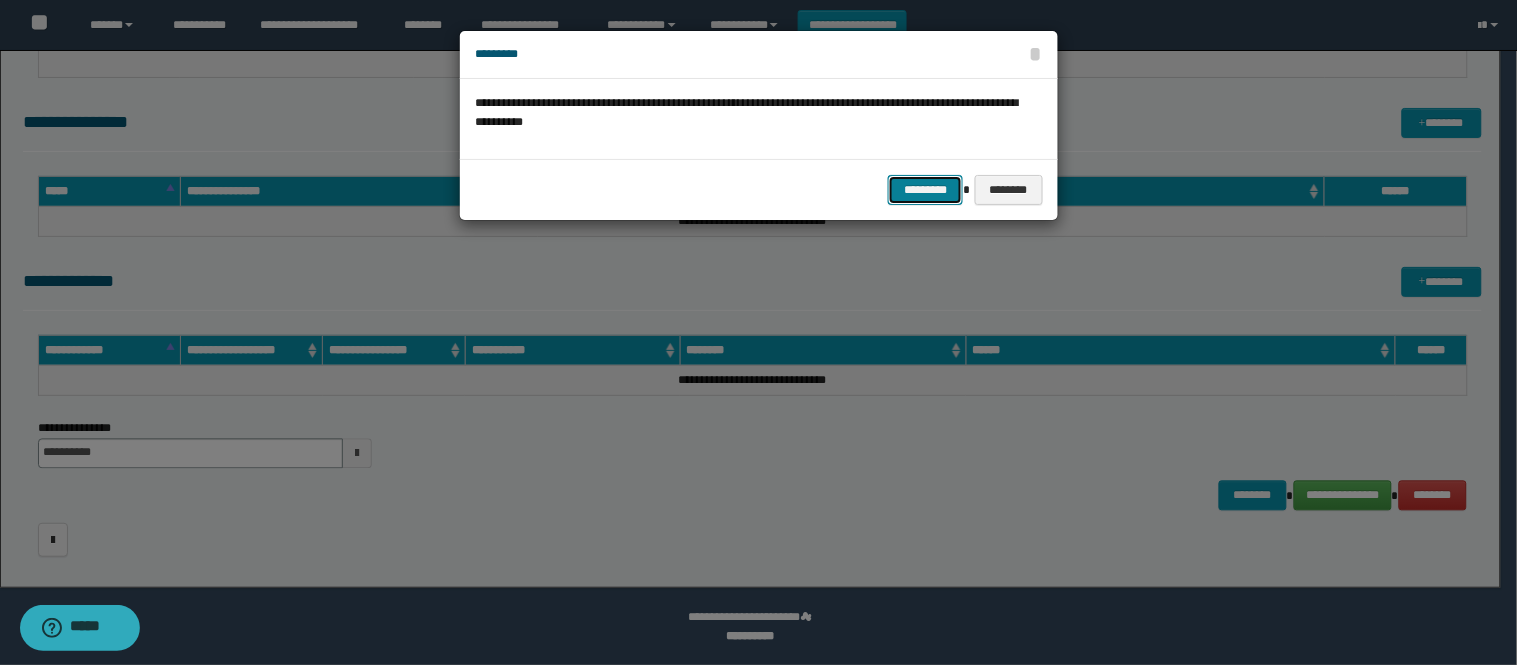 click on "*********" at bounding box center [925, 190] 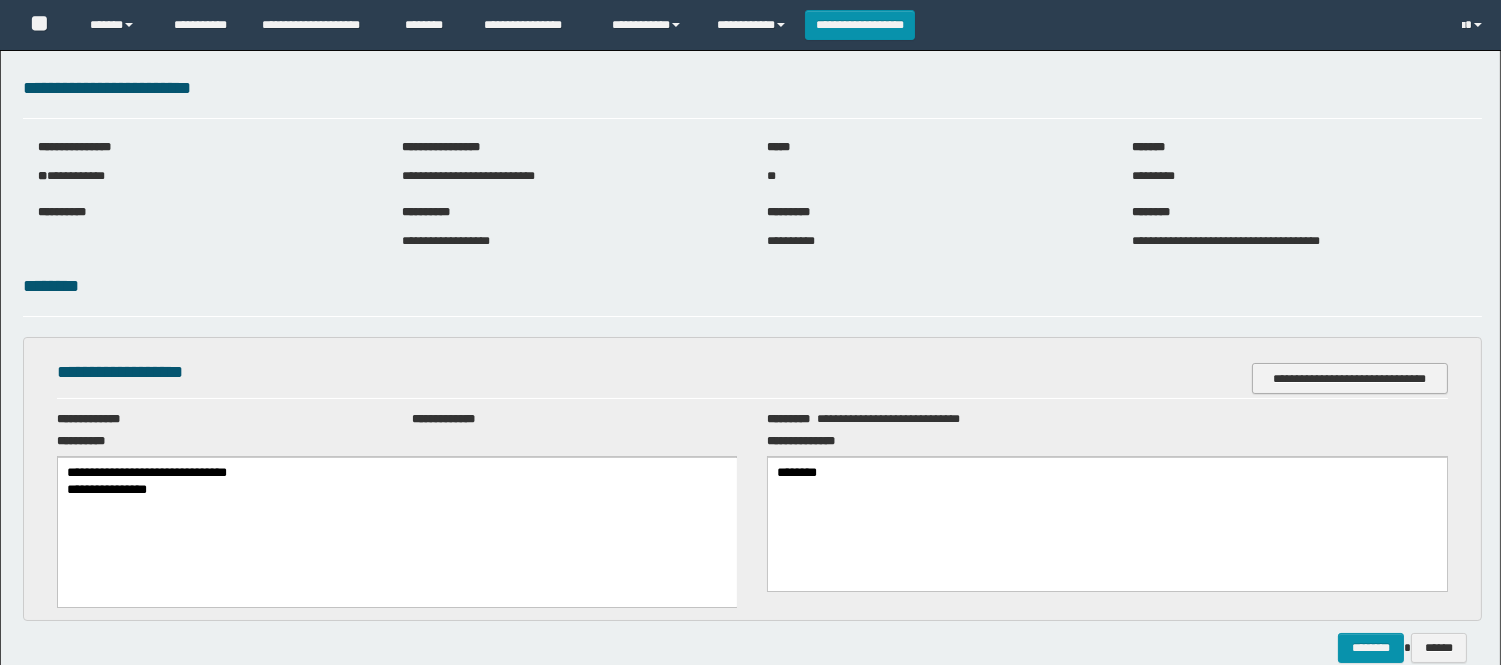 scroll, scrollTop: 0, scrollLeft: 0, axis: both 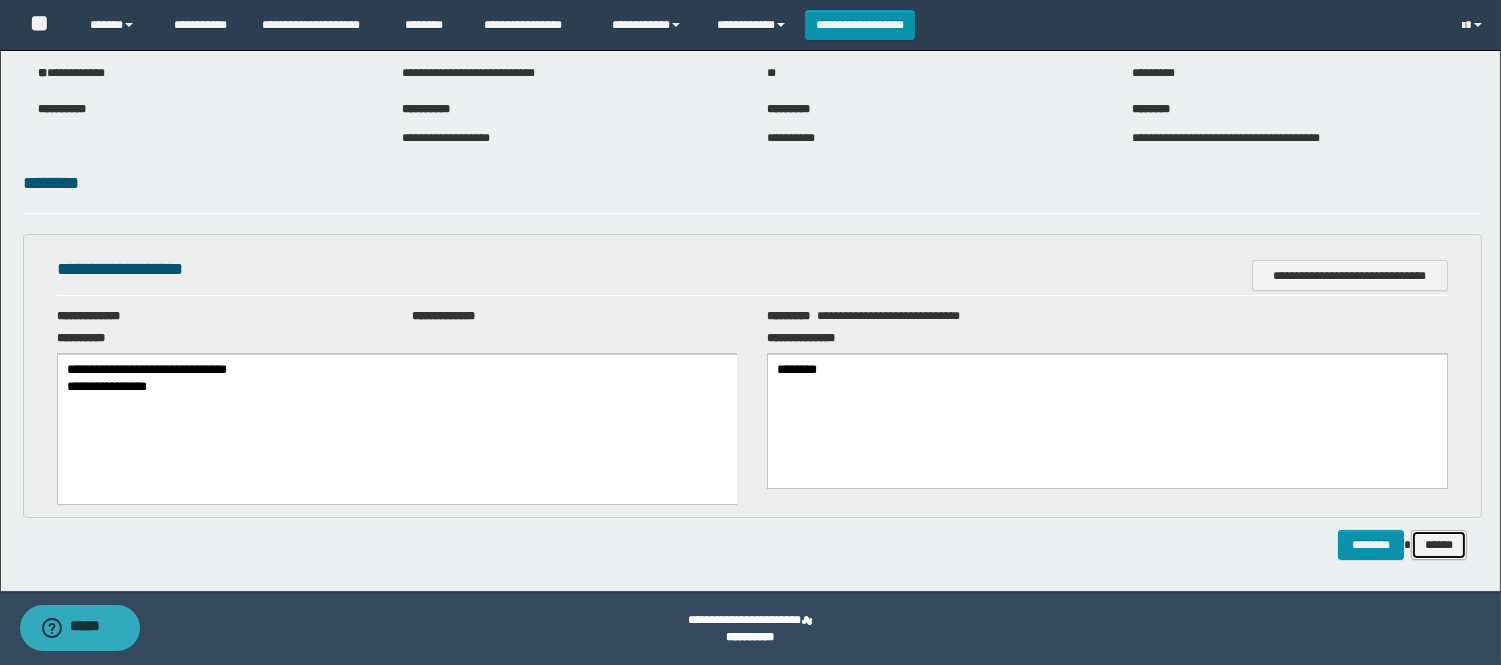 click on "******" at bounding box center (1439, 545) 